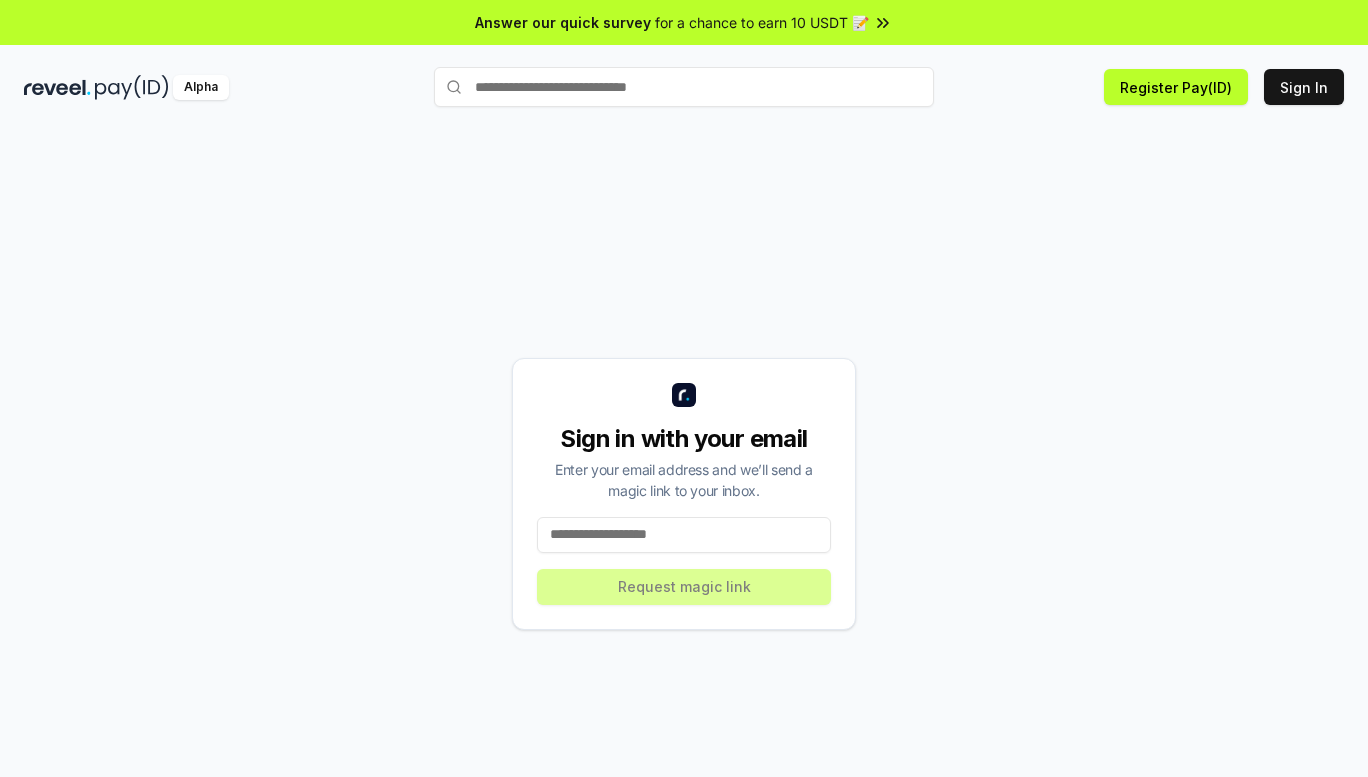 scroll, scrollTop: 0, scrollLeft: 0, axis: both 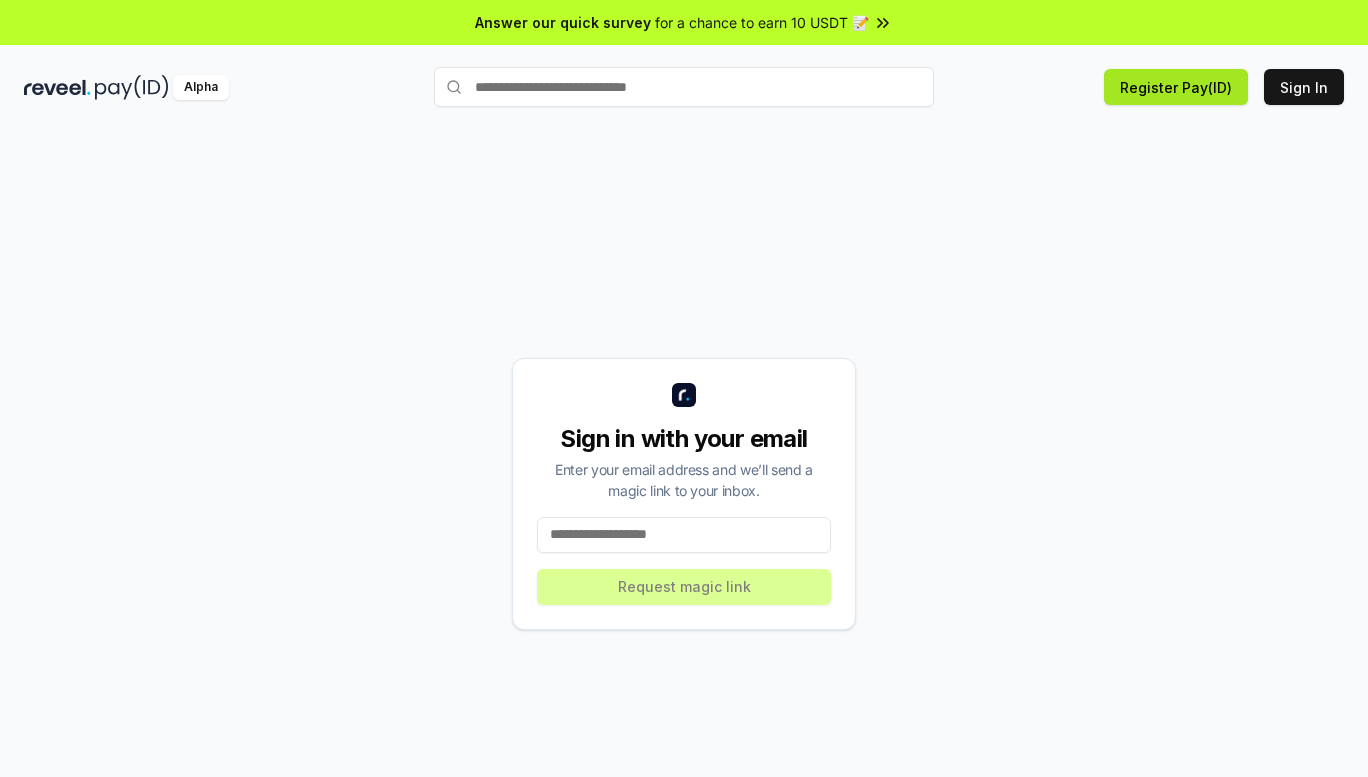 click on "Register Pay(ID)" at bounding box center [1176, 87] 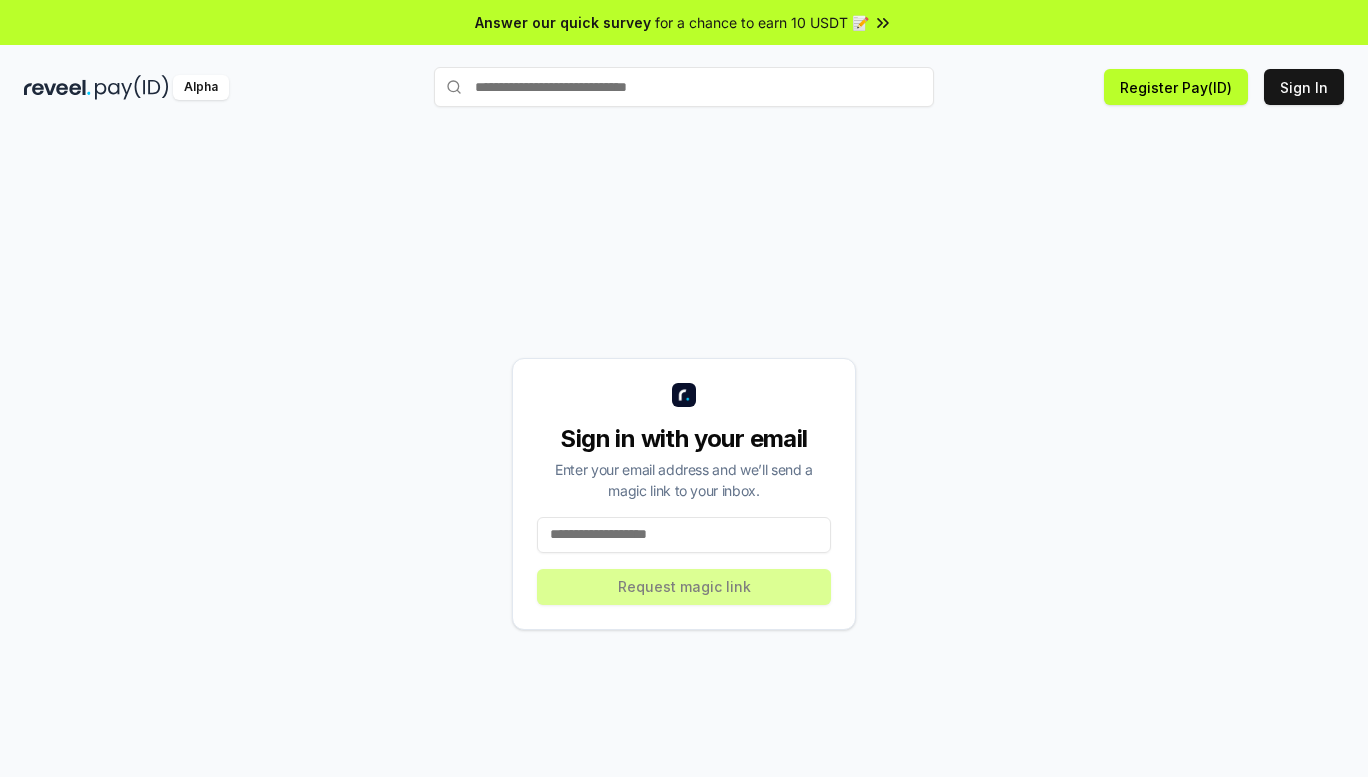 click at bounding box center [684, 535] 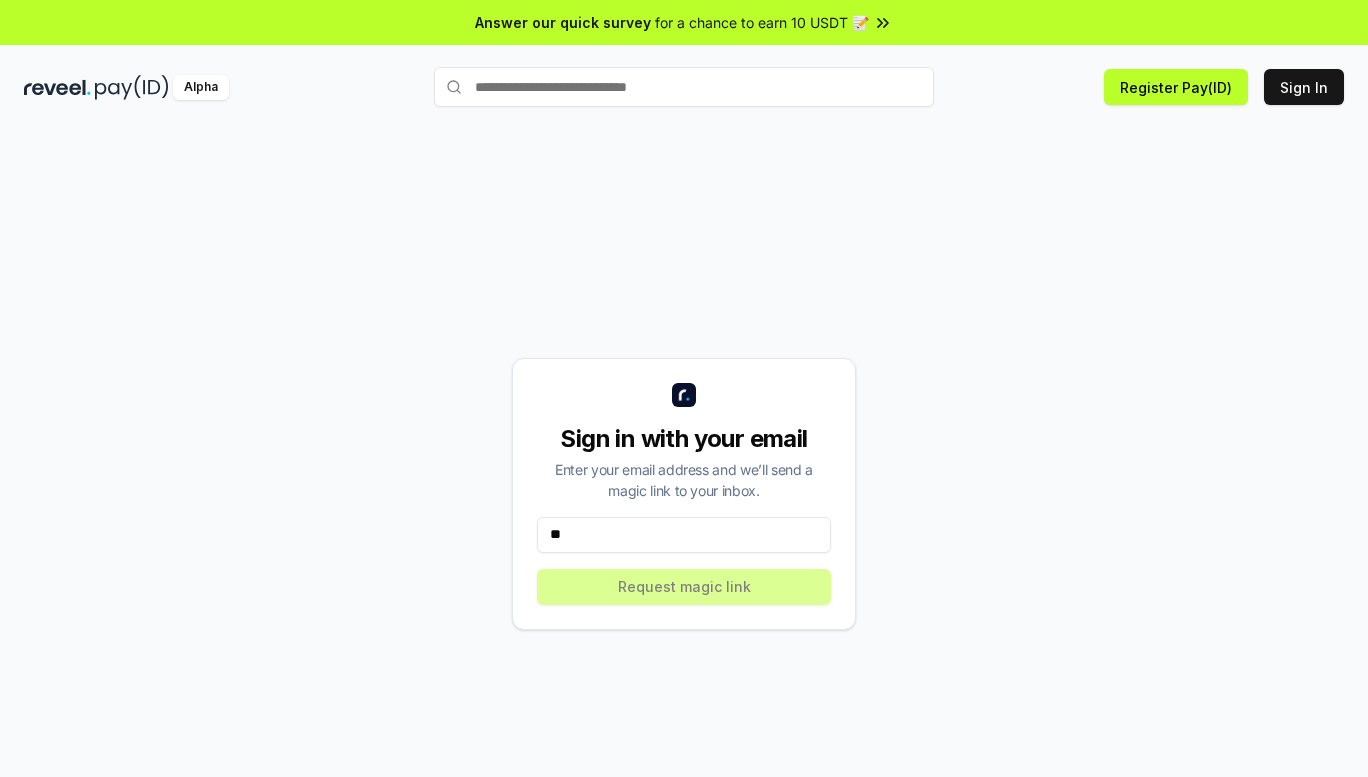 type on "*" 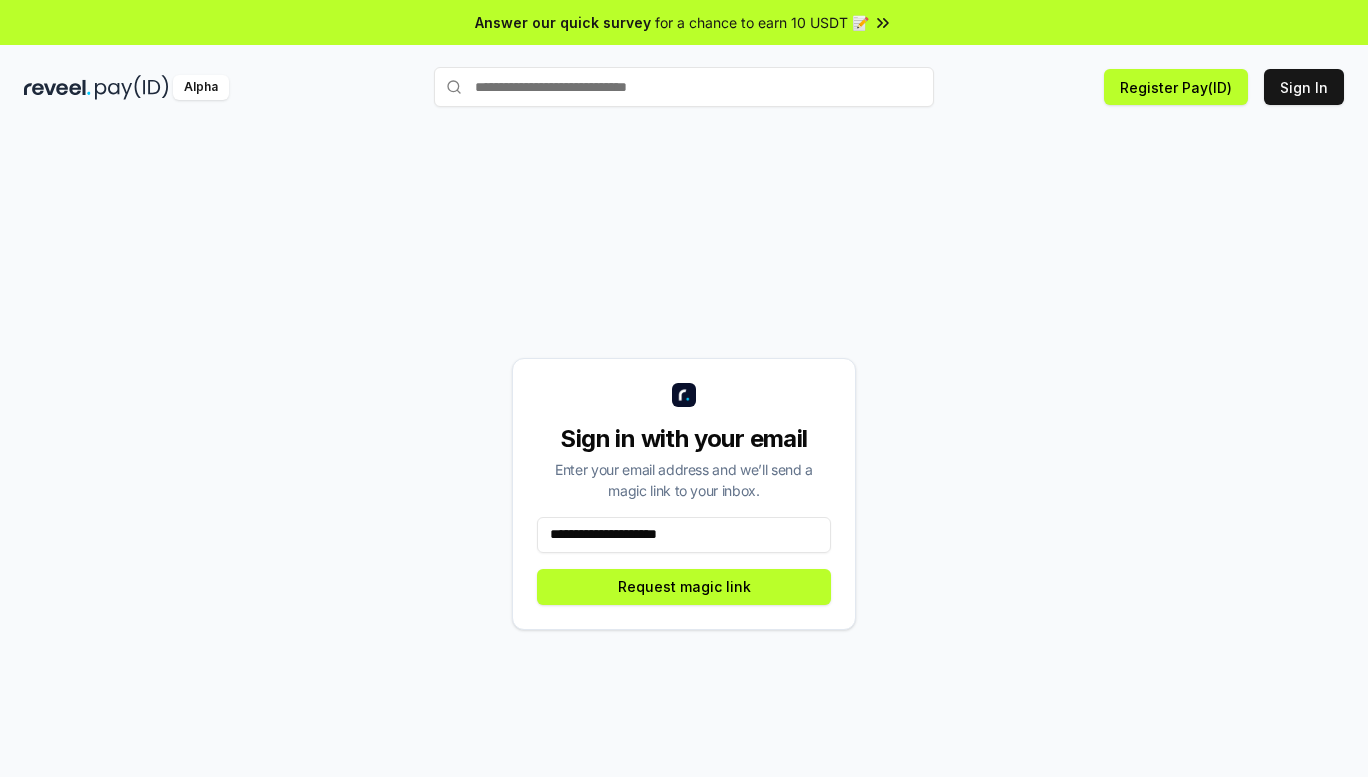 type on "**********" 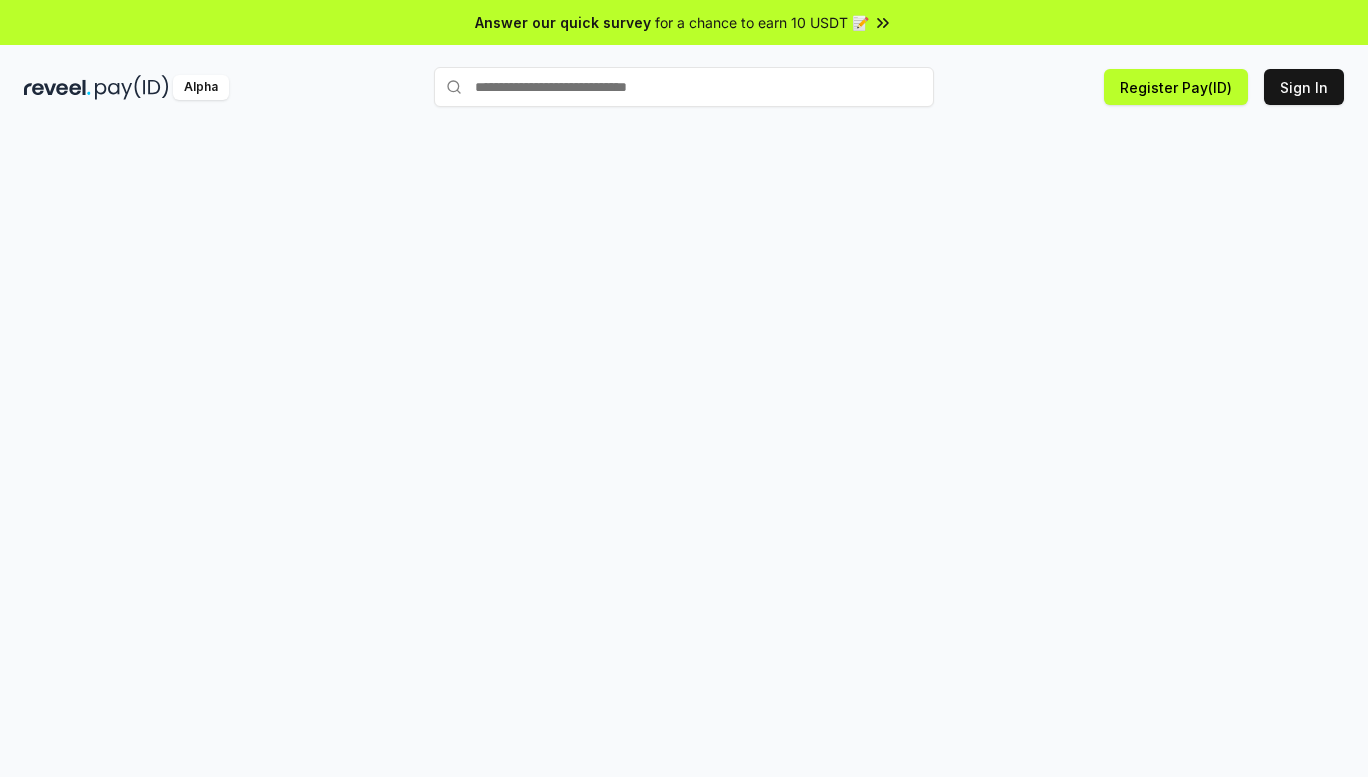 scroll, scrollTop: 0, scrollLeft: 0, axis: both 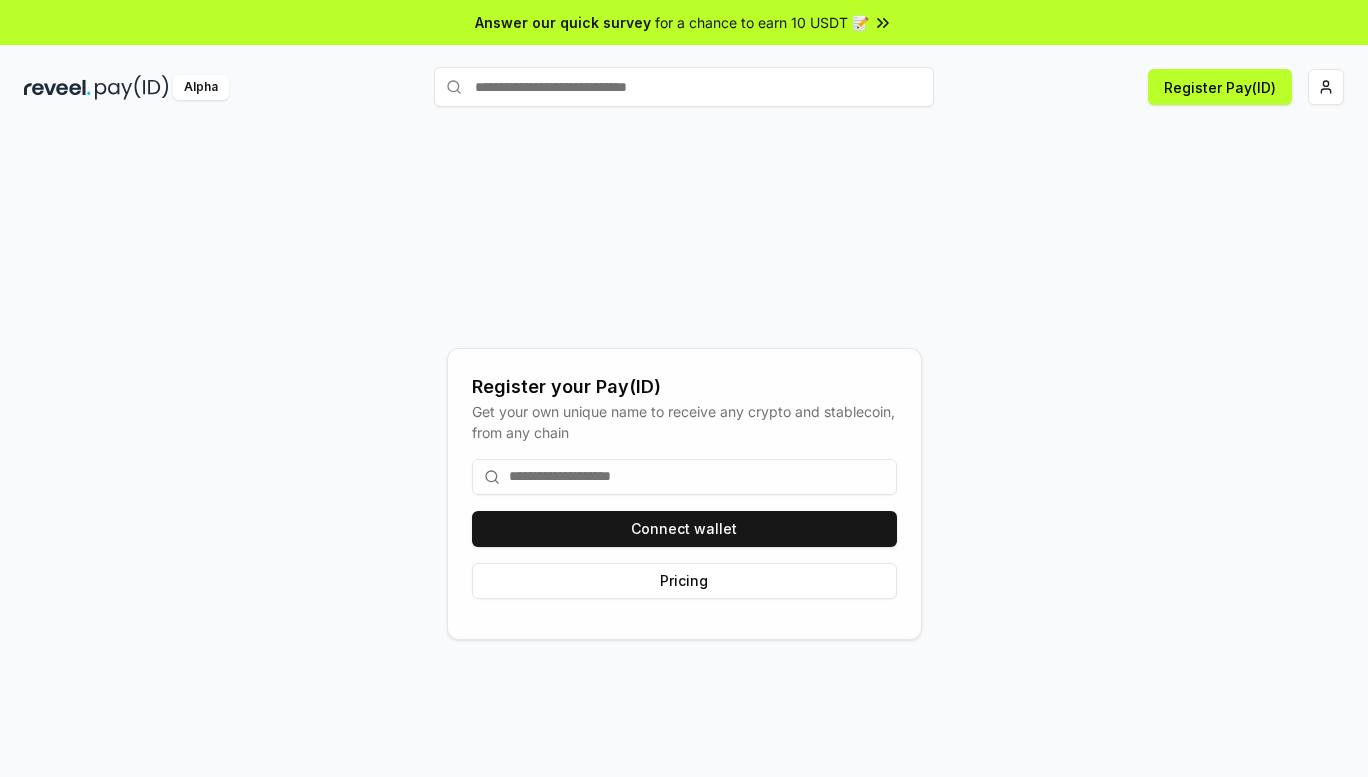 click at bounding box center [684, 477] 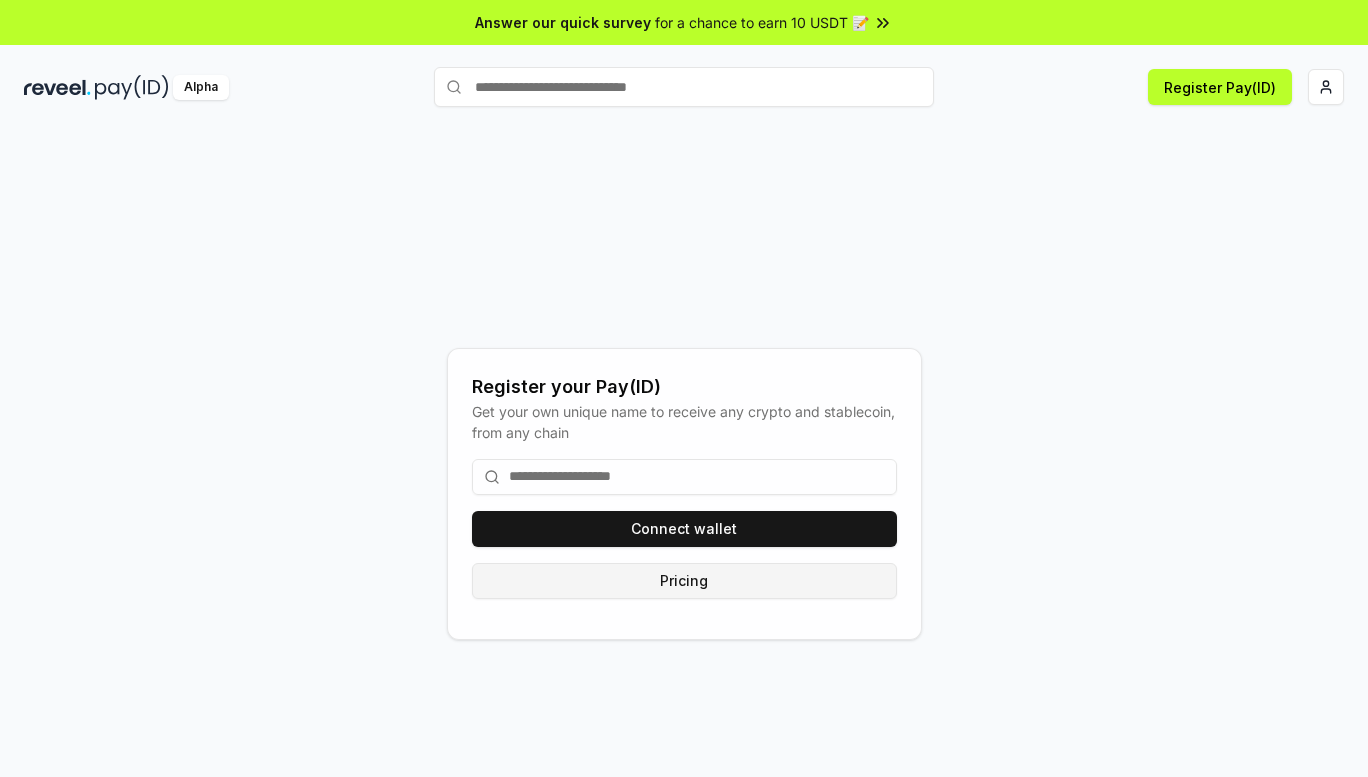 click on "Pricing" at bounding box center [684, 581] 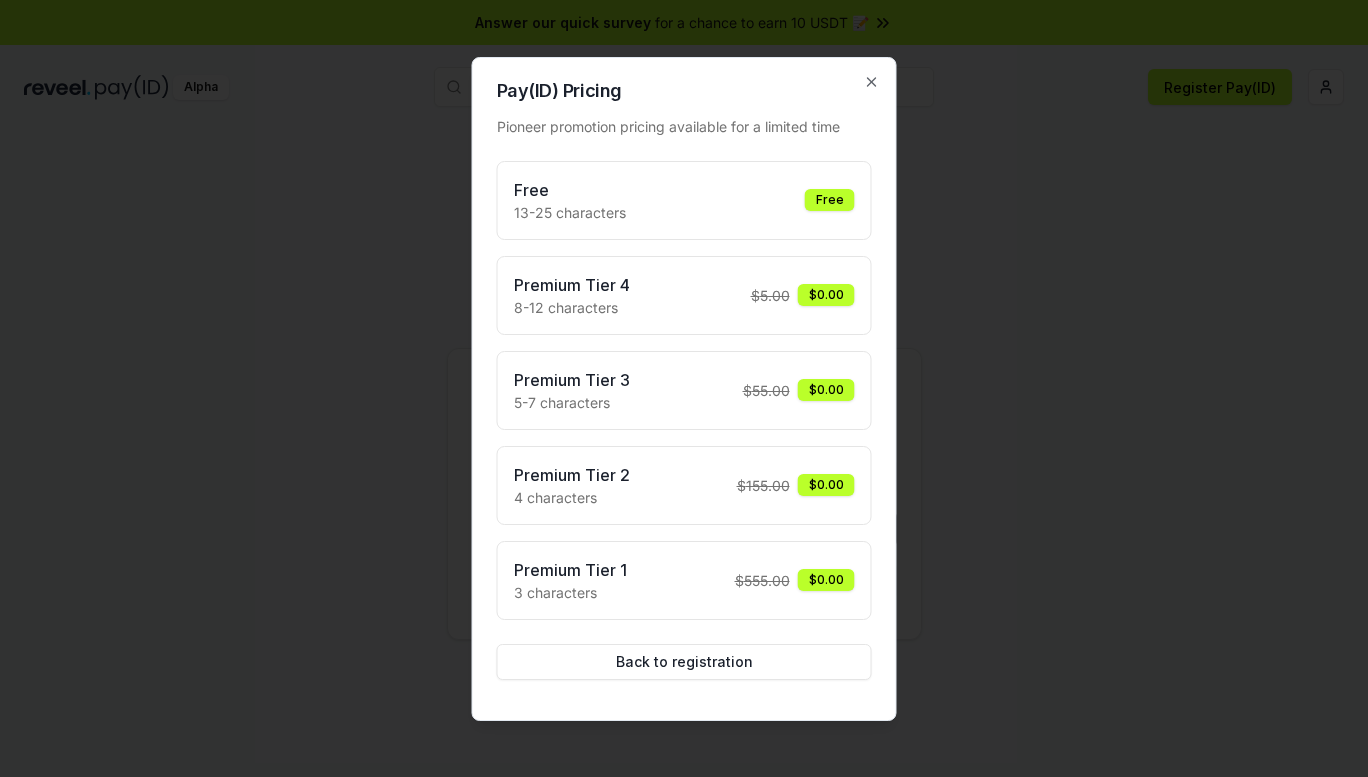 click on "Free 13-25 characters Free" at bounding box center [684, 200] 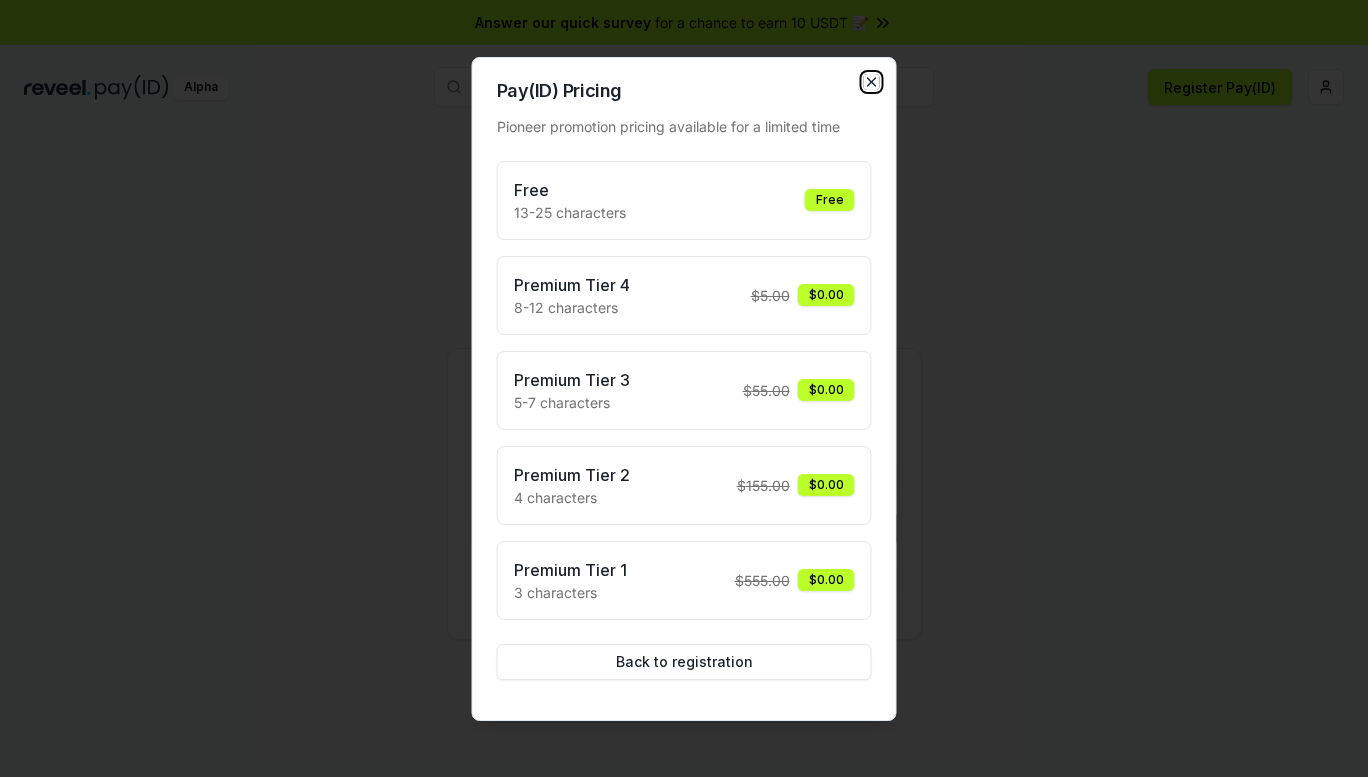 click 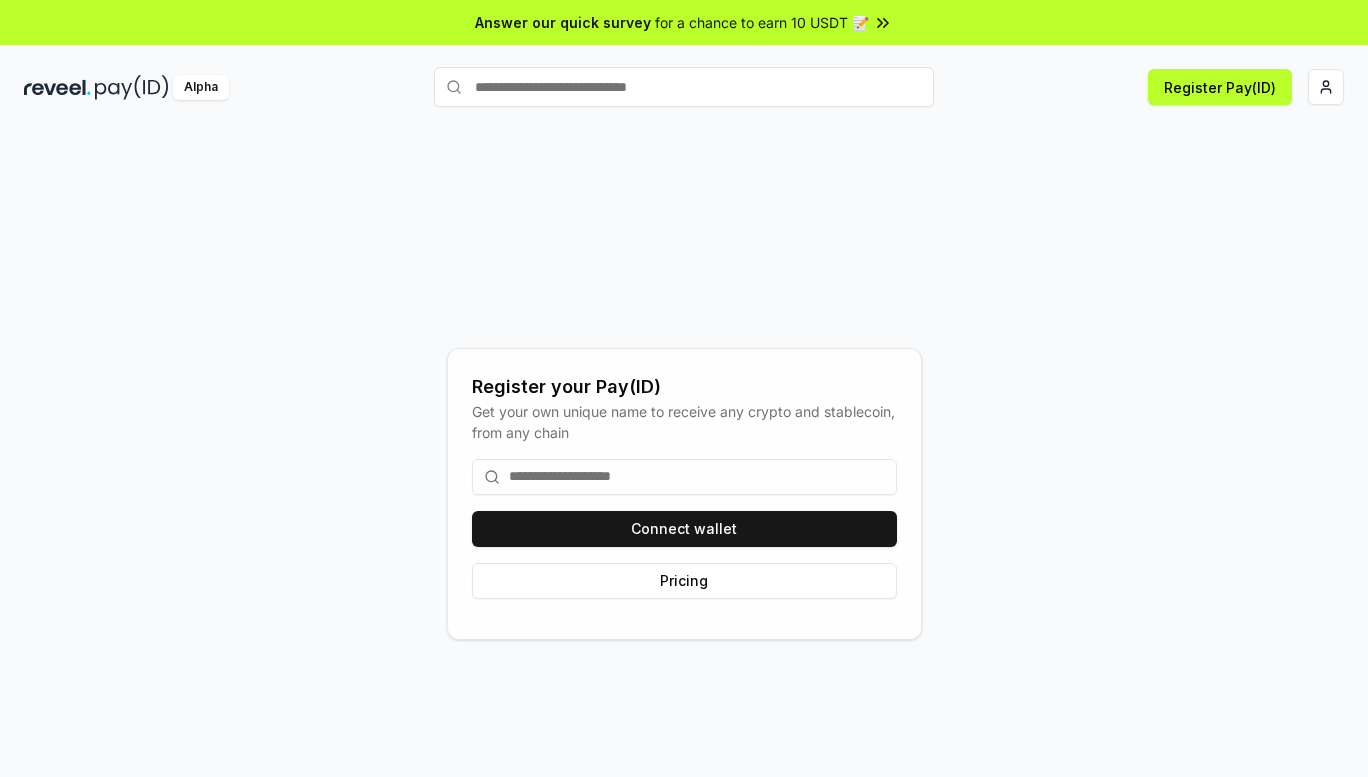 click at bounding box center (684, 477) 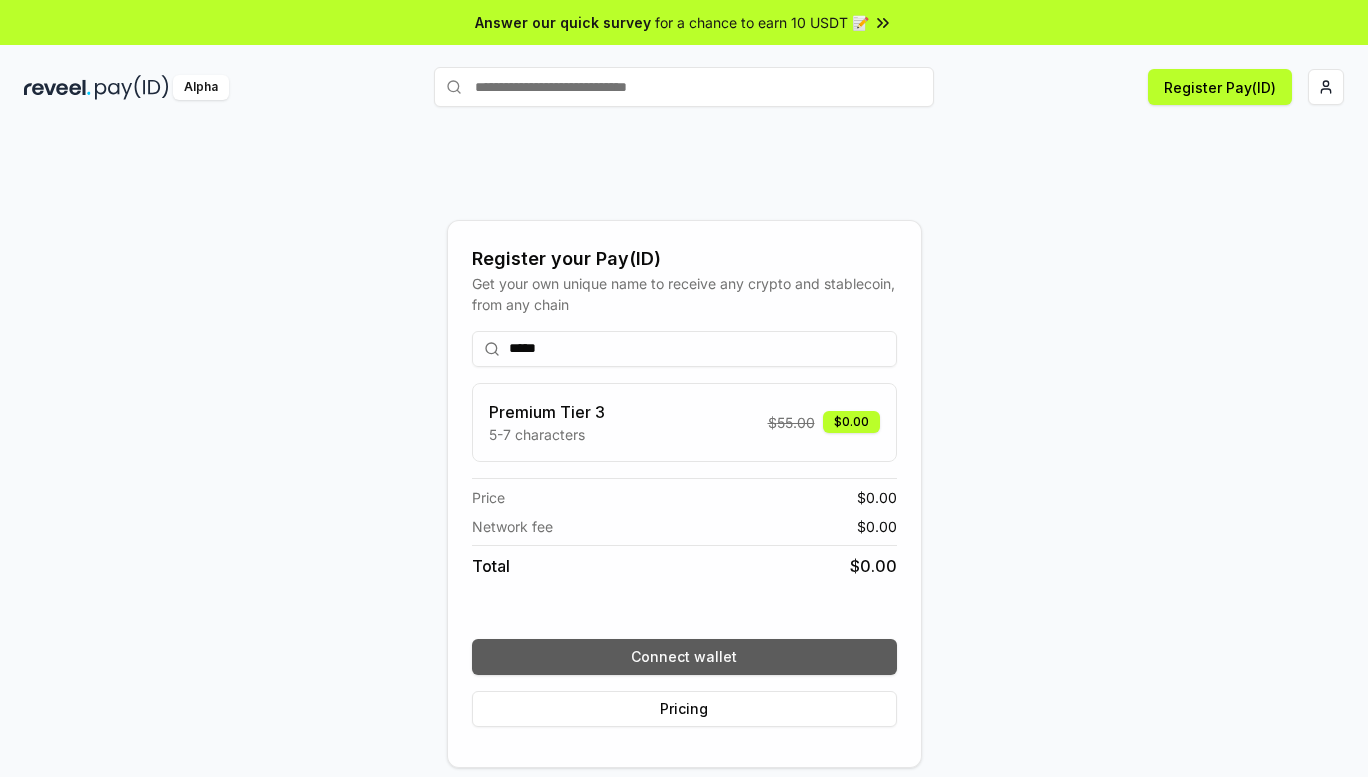 click on "Connect wallet" at bounding box center [684, 657] 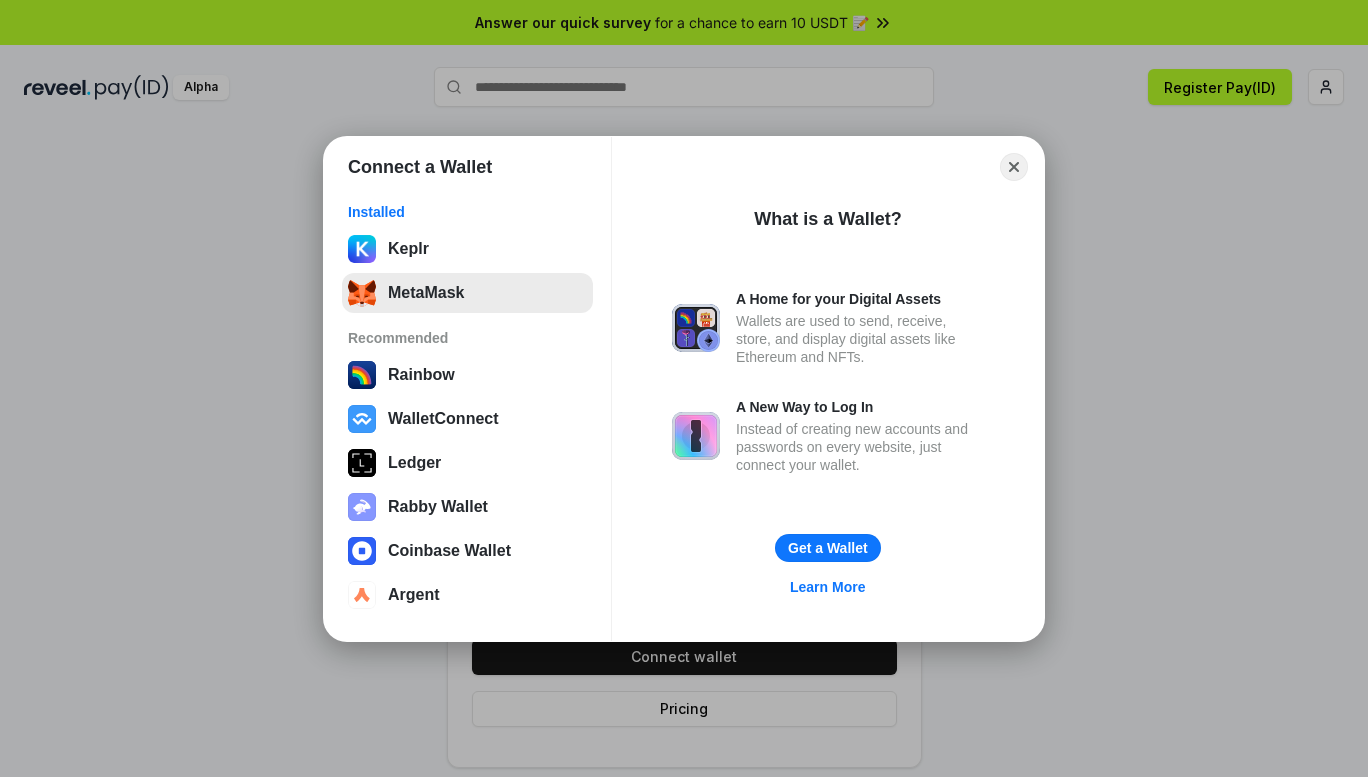 click on "MetaMask" at bounding box center [467, 293] 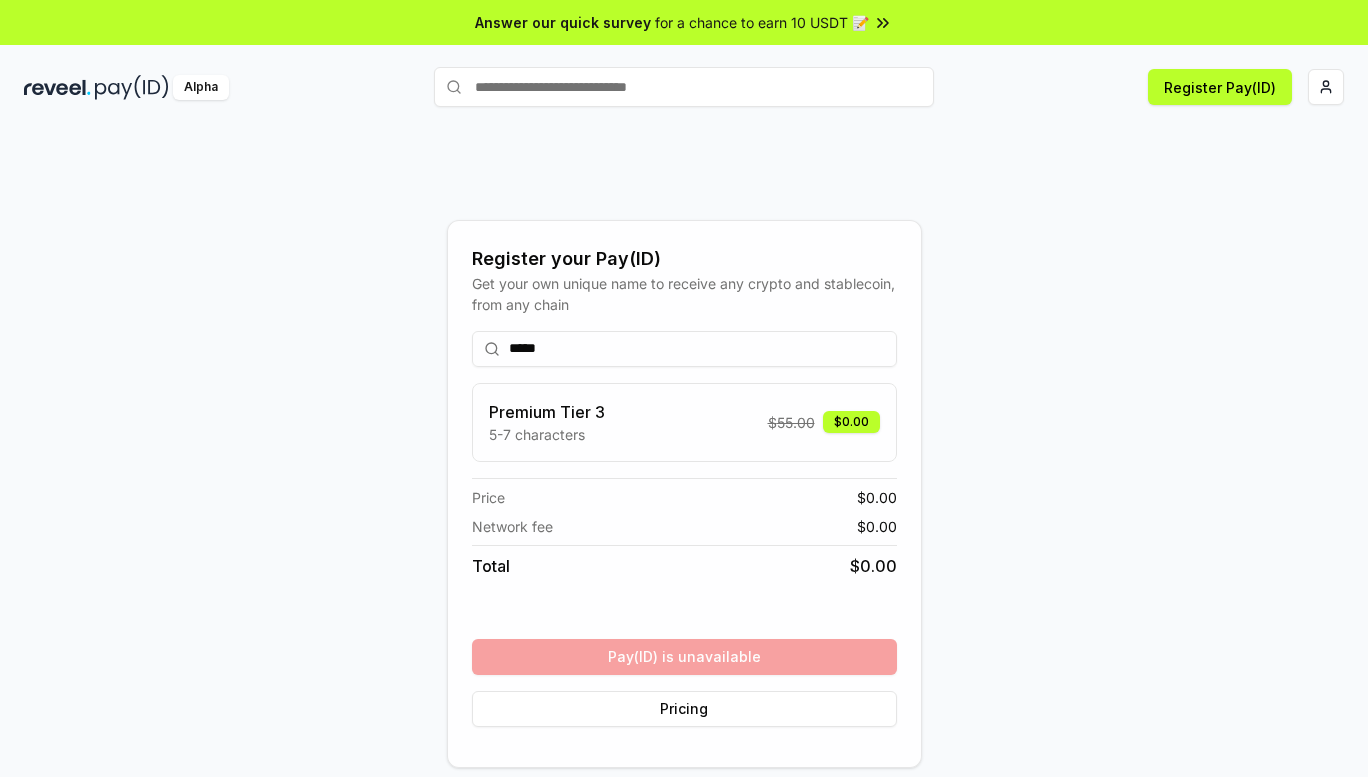 click on "***** Premium Tier 3 5-7 characters $ 55.00 $0.00 Price $ 0.00 Network fee $ 0.00 Total $ 0.00 Pay(ID) is unavailable Pricing" at bounding box center (684, 529) 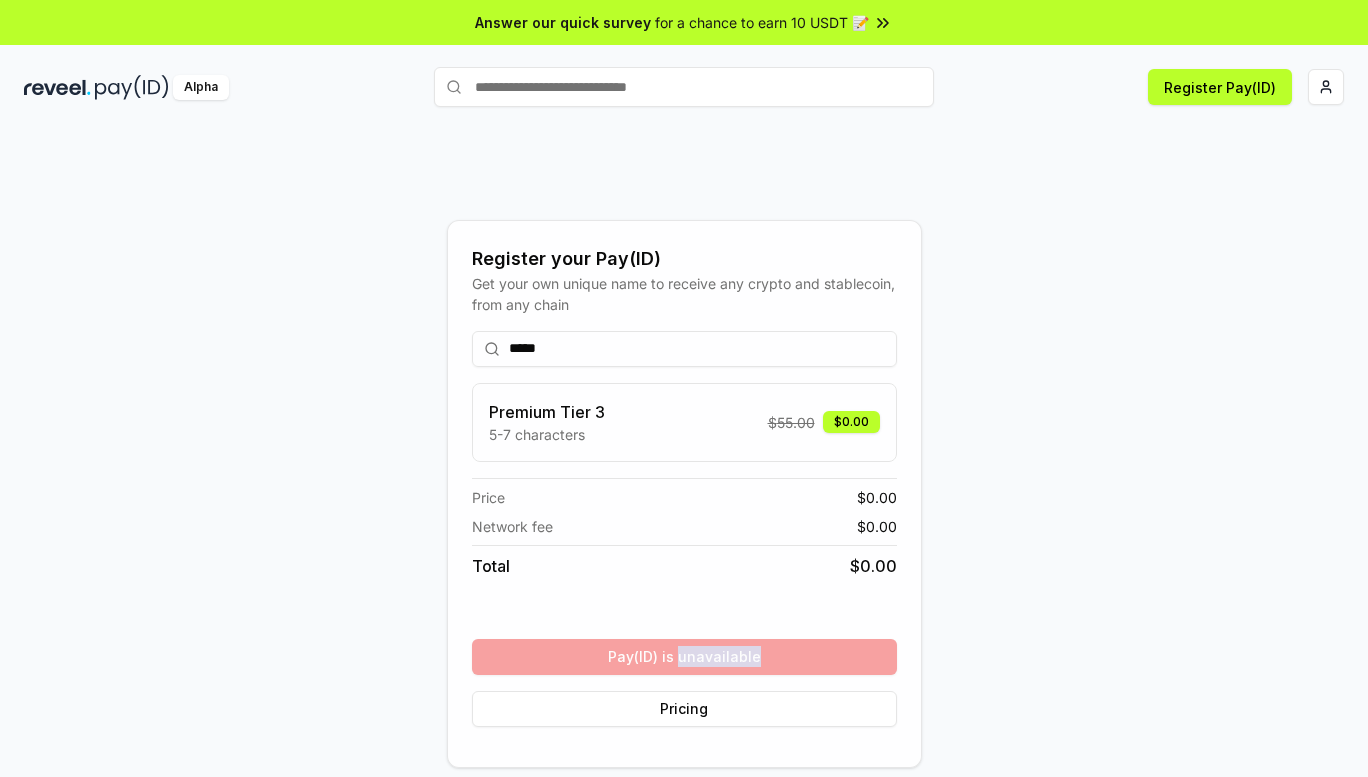 click on "***** Premium Tier 3 5-7 characters $ 55.00 $0.00 Price $ 0.00 Network fee $ 0.00 Total $ 0.00 Pay(ID) is unavailable Pricing" at bounding box center [684, 529] 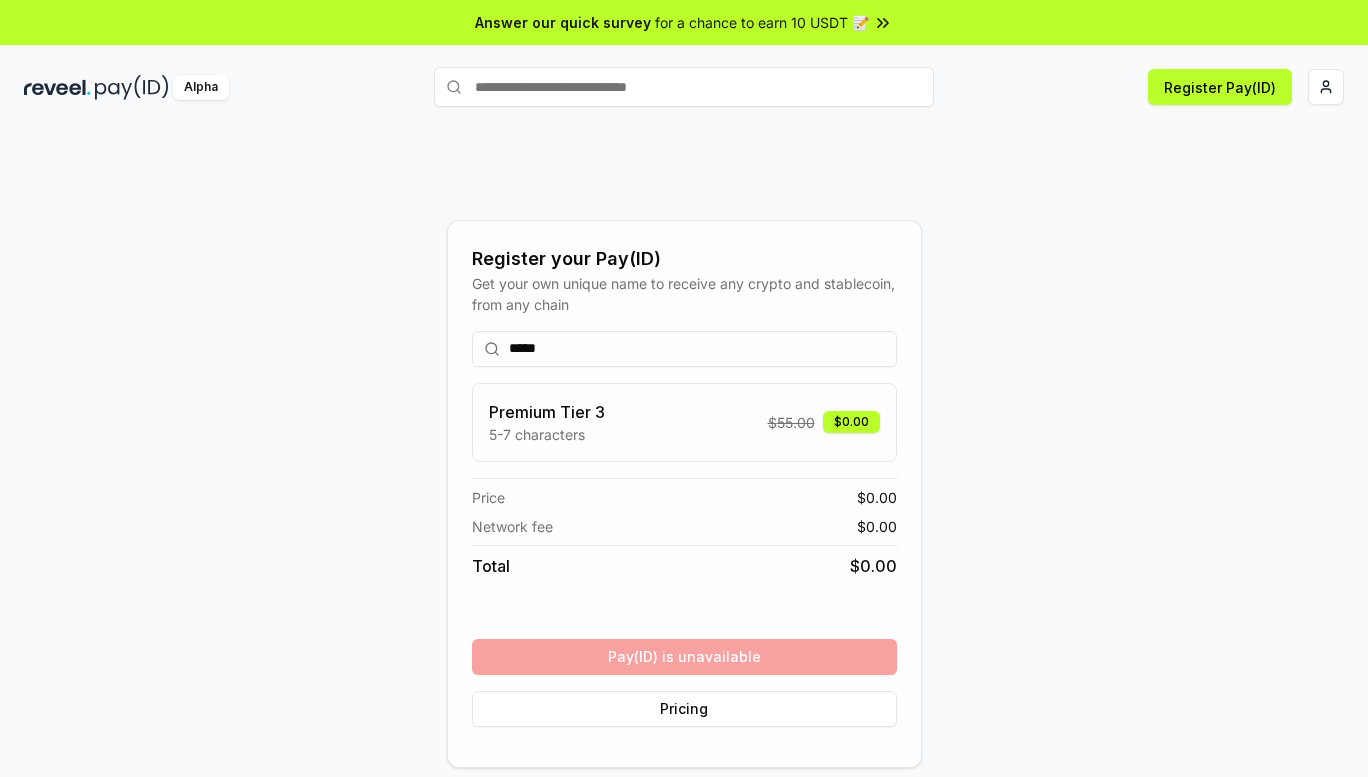 click on "***** Premium Tier 3 5-7 characters $ 55.00 $0.00 Price $ 0.00 Network fee $ 0.00 Total $ 0.00 Pay(ID) is unavailable Pricing" at bounding box center (684, 529) 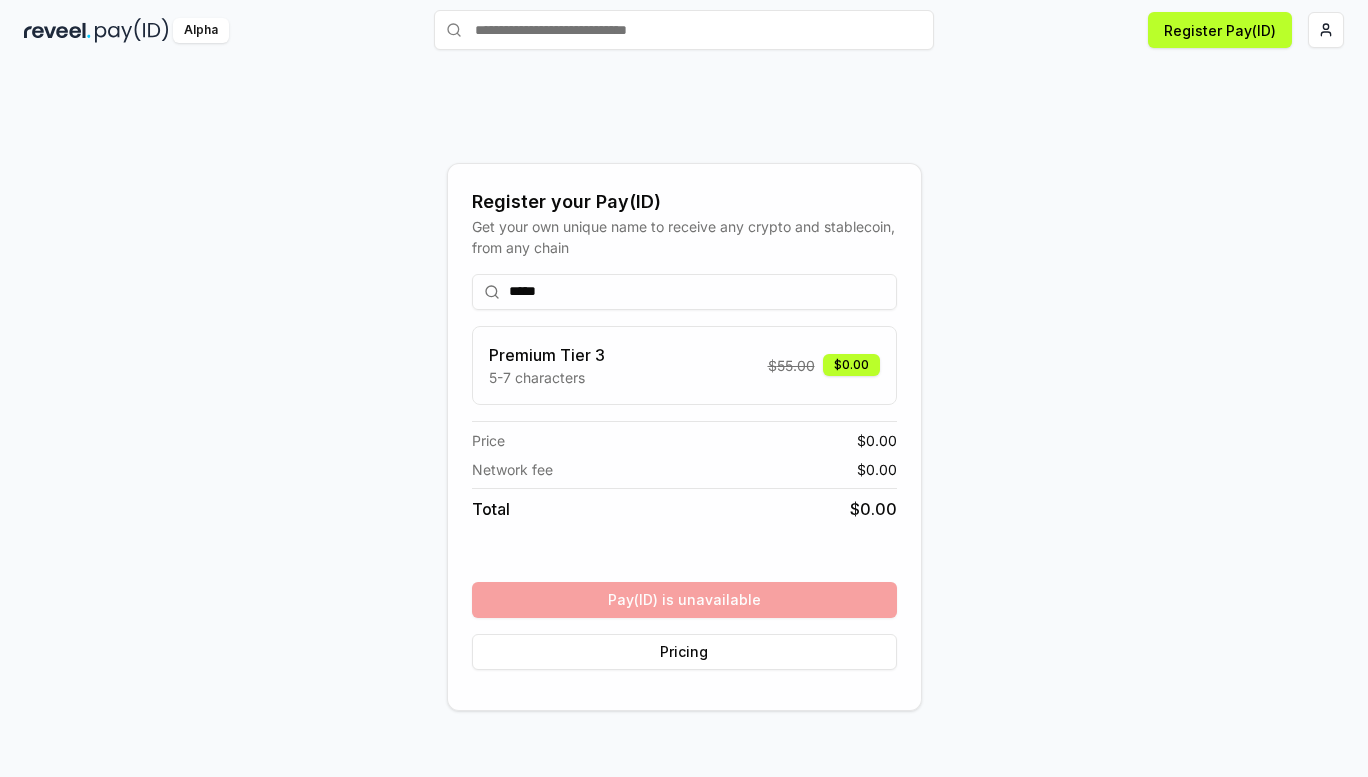 scroll, scrollTop: 0, scrollLeft: 0, axis: both 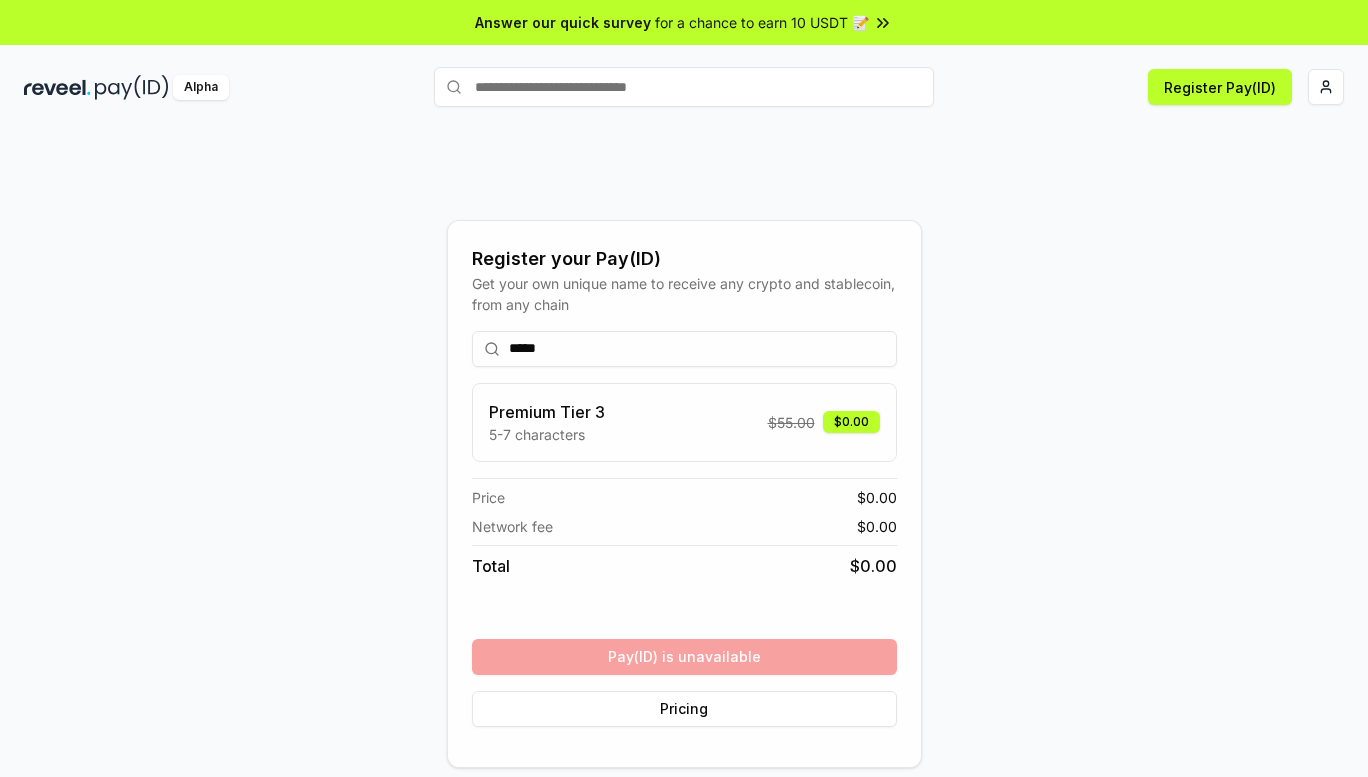 click on "*****" at bounding box center [684, 349] 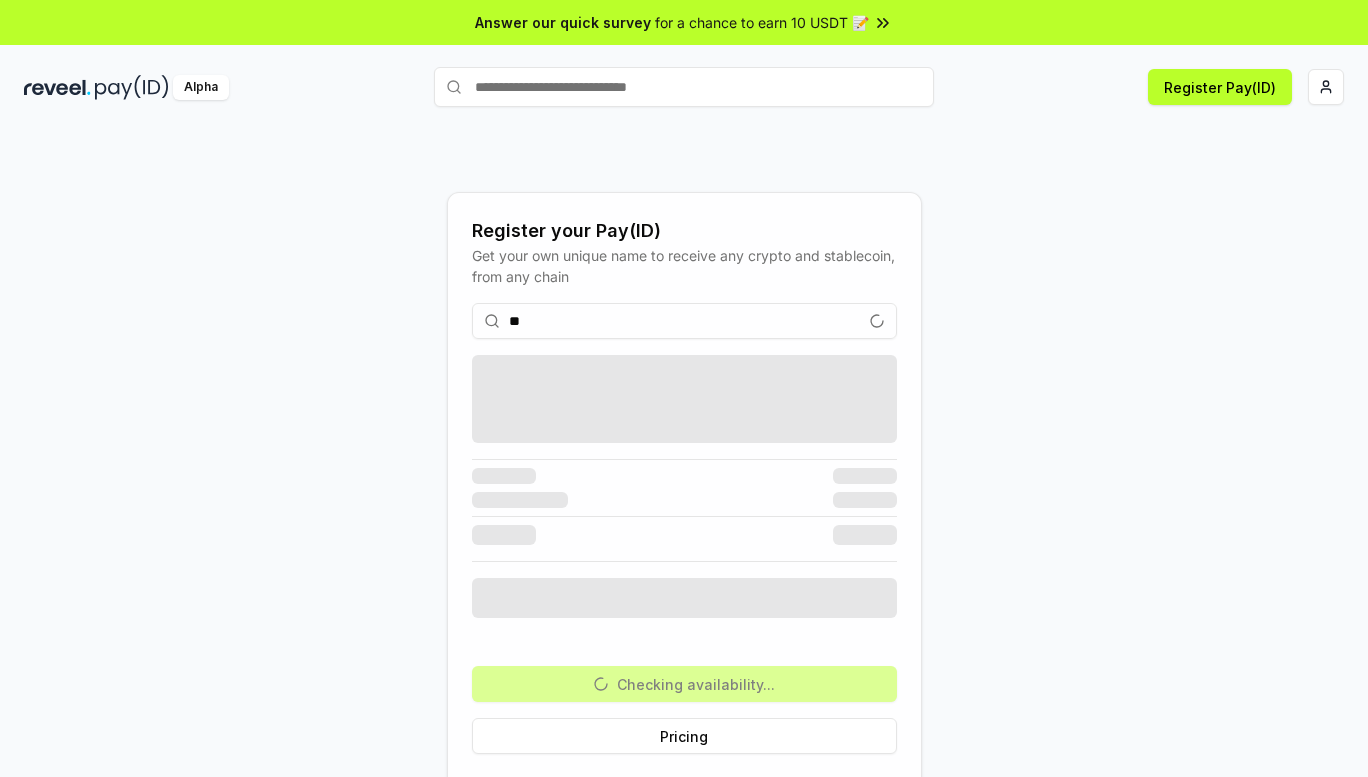 type on "*" 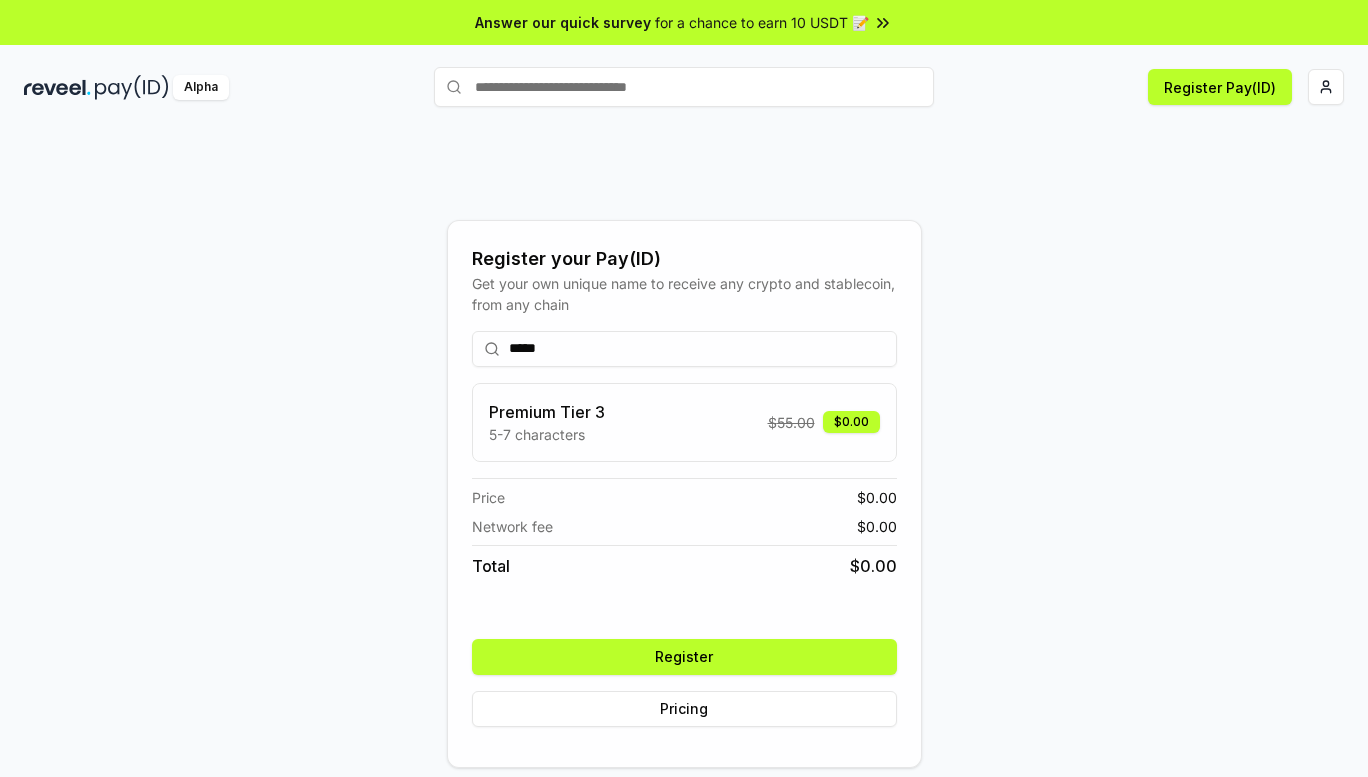 scroll, scrollTop: 57, scrollLeft: 0, axis: vertical 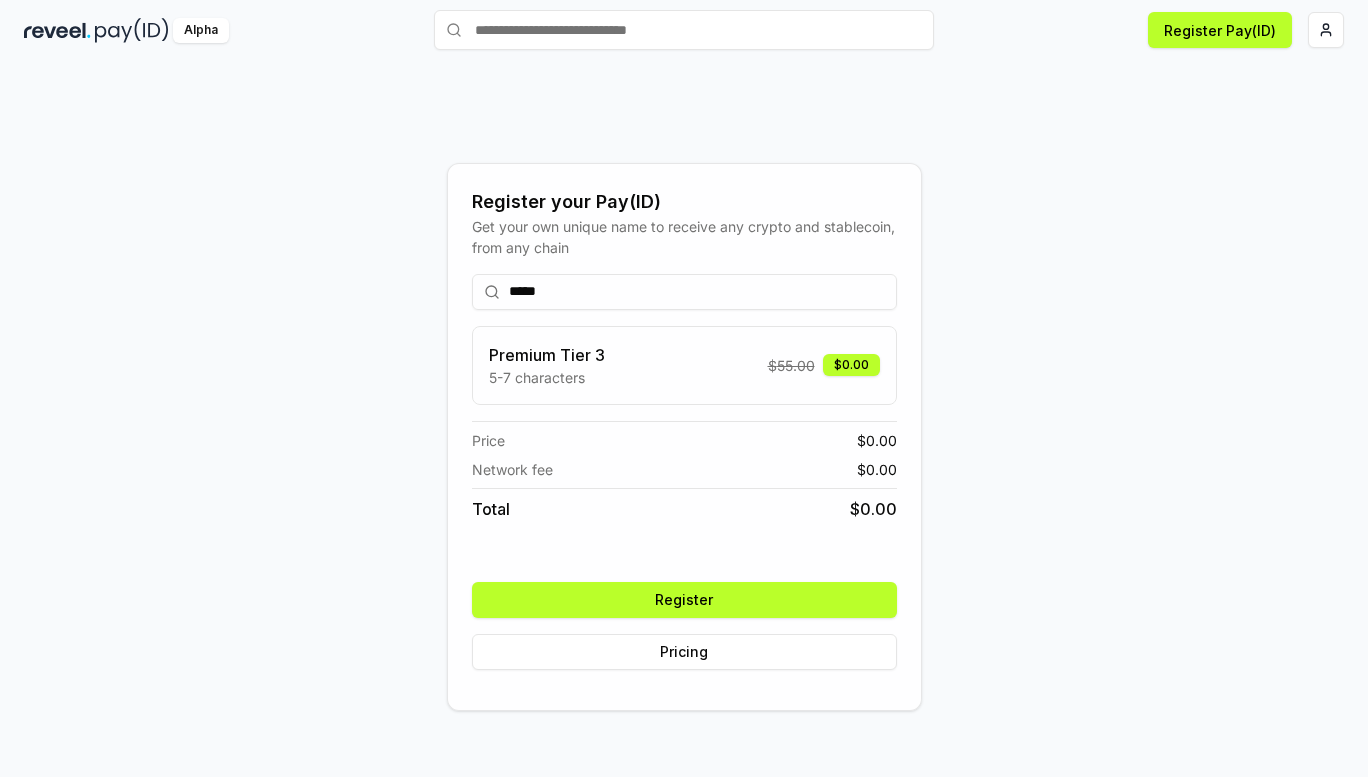 type on "*****" 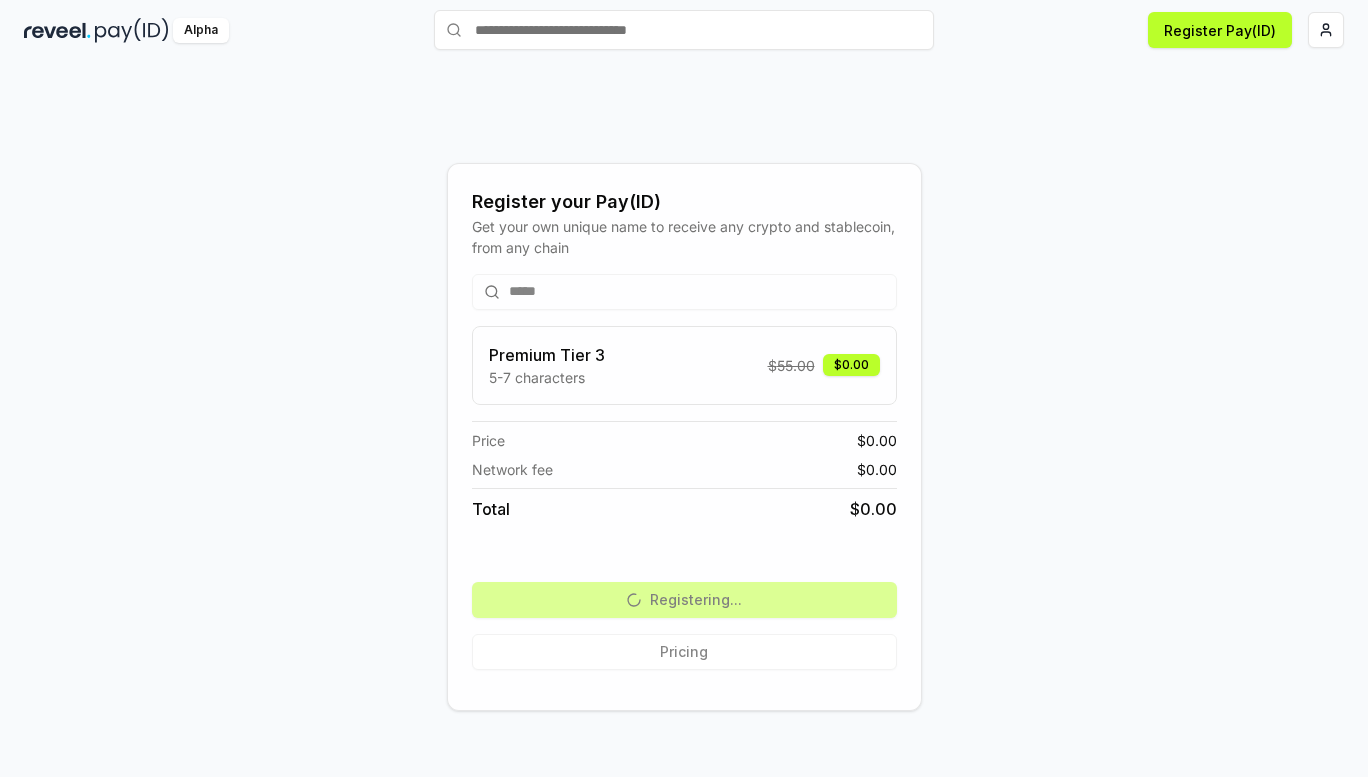 click on "***** Premium Tier 3 5-7 characters $ 55.00 $0.00 Price $ 0.00 Network fee $ 0.00 Total $ 0.00 Registering... Pricing" at bounding box center (684, 472) 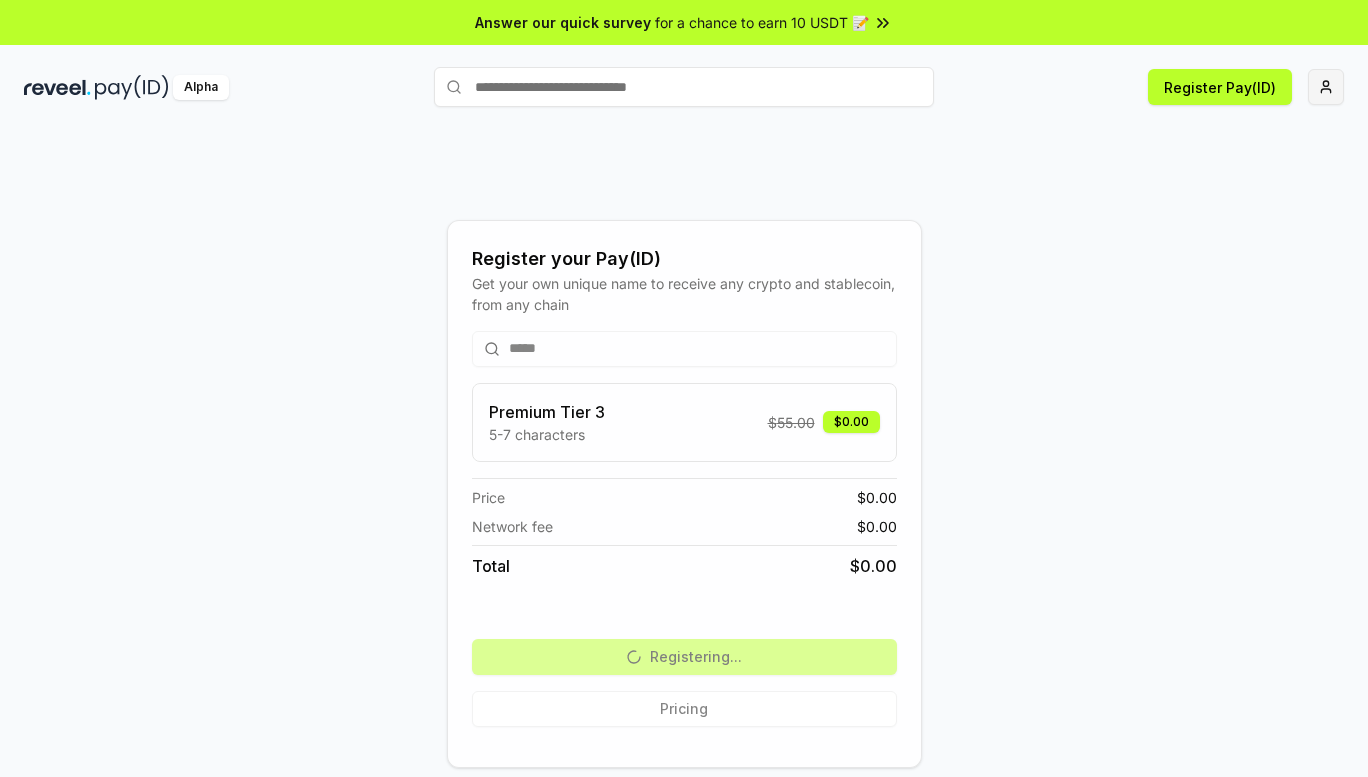 click on "Answer our quick survey for a chance to earn 10 USDT 📝 Alpha Register Pay(ID) Register your Pay(ID) Get your own unique name to receive any crypto and stablecoin, from any chain ***** Premium Tier 3 5-7 characters $ 55.00 $0.00 Price $ 0.00 Network fee $ 0.00 Total $ 0.00 Registering... Pricing" at bounding box center [684, 388] 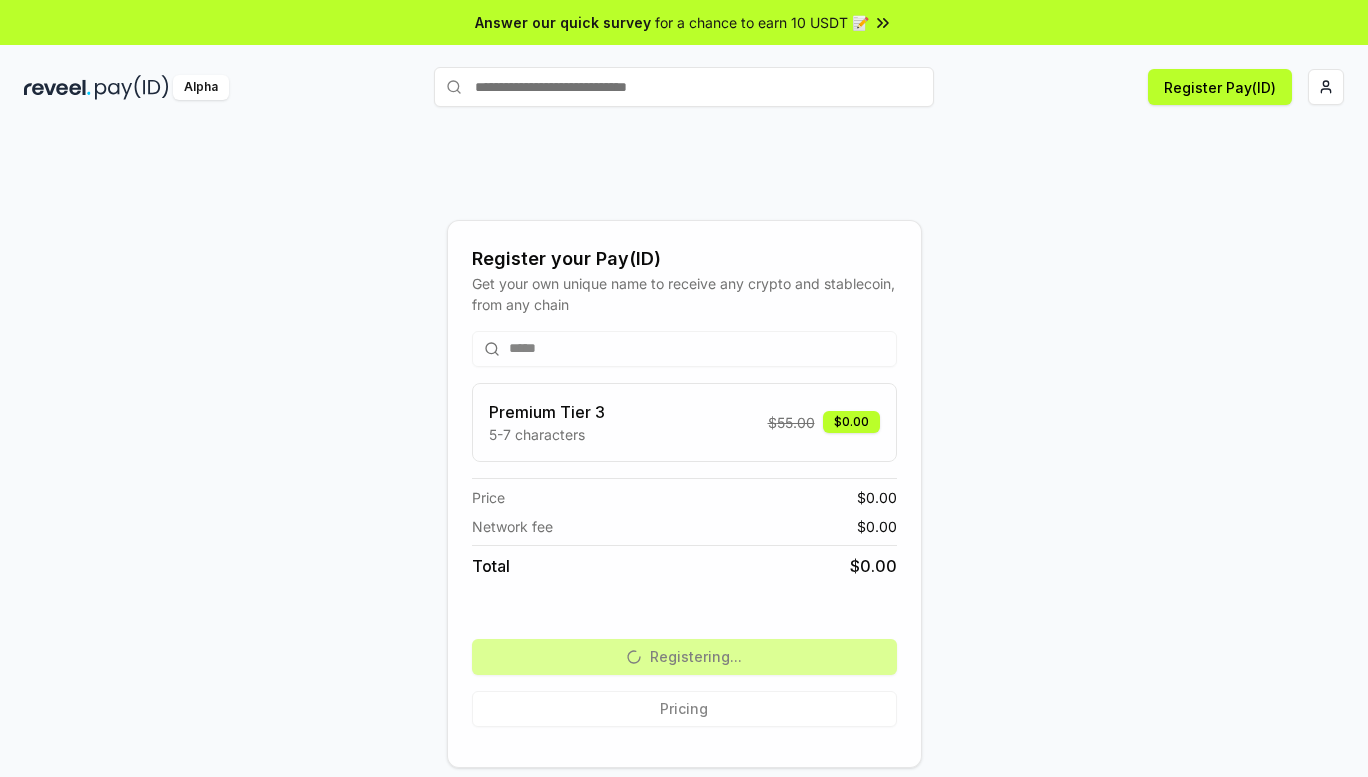 click on "Answer our quick survey for a chance to earn 10 USDT 📝 Alpha Register Pay(ID) Register your Pay(ID) Get your own unique name to receive any crypto and stablecoin, from any chain ***** Premium Tier 3 5-7 characters $ 55.00 $0.00 Price $ 0.00 Network fee $ 0.00 Total $ 0.00 Registering... Pricing" at bounding box center (684, 388) 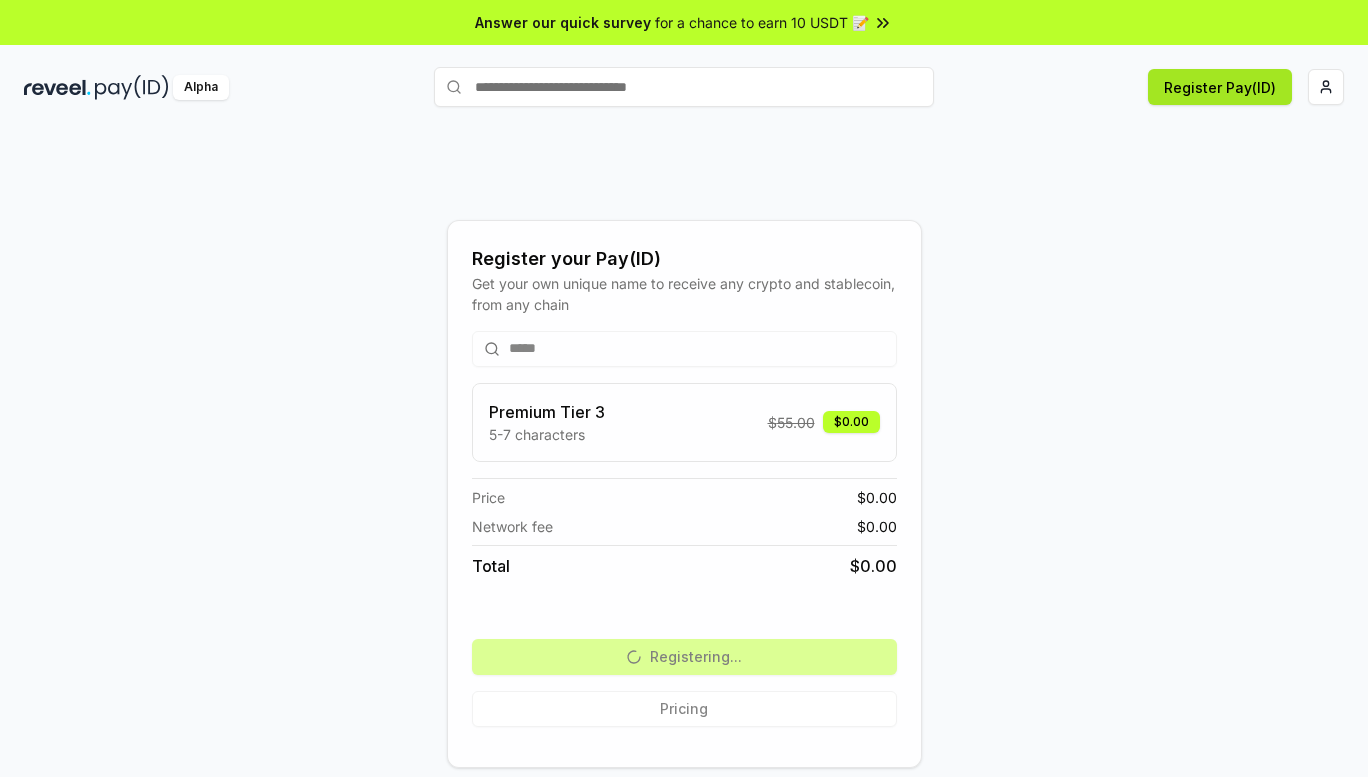 click on "Register Pay(ID)" at bounding box center (1220, 87) 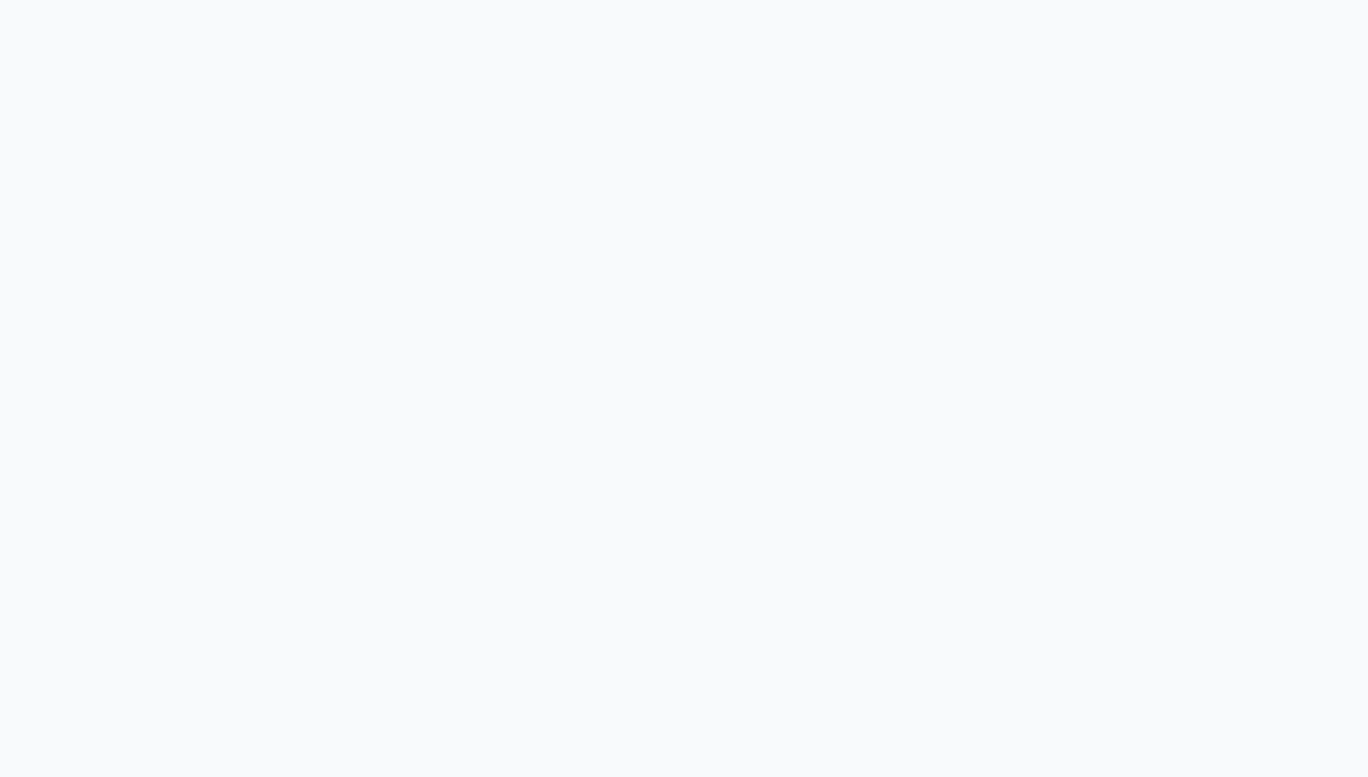 scroll, scrollTop: 0, scrollLeft: 0, axis: both 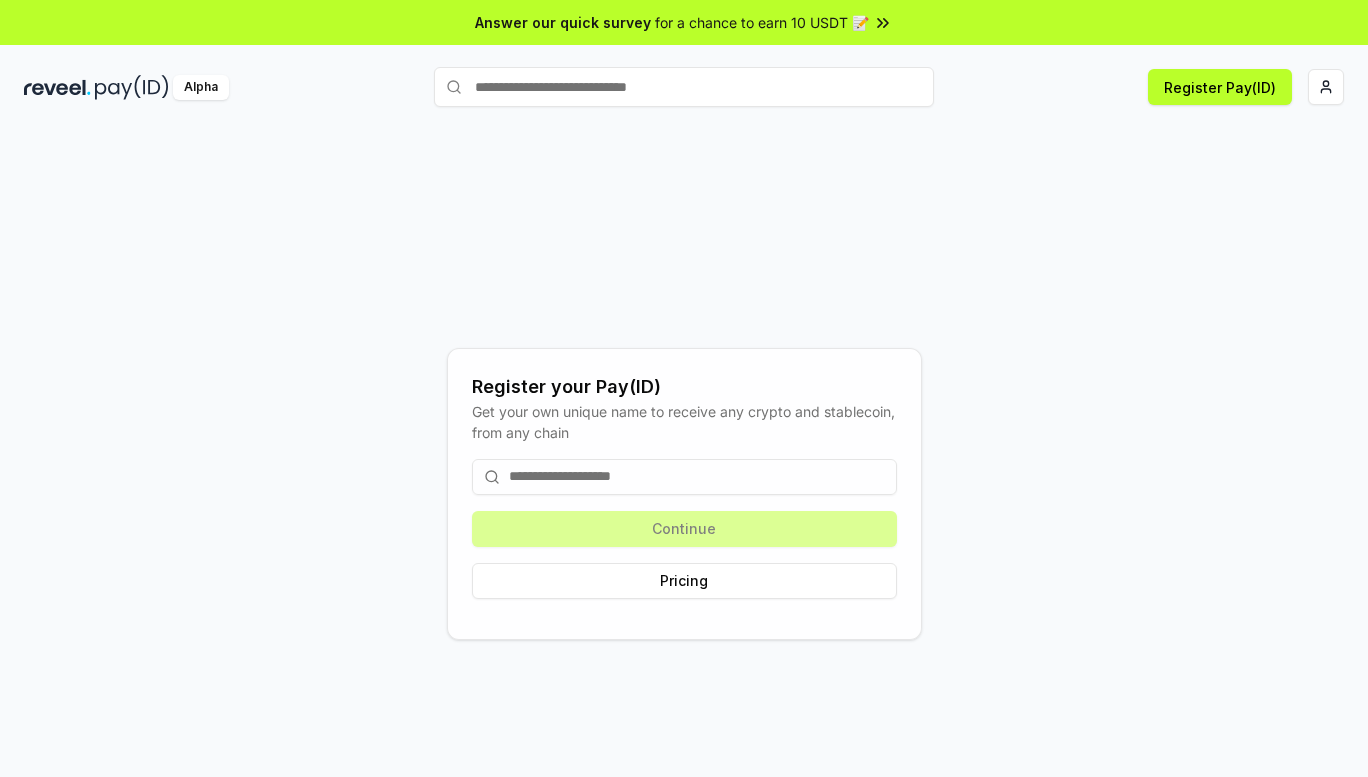 click at bounding box center [684, 477] 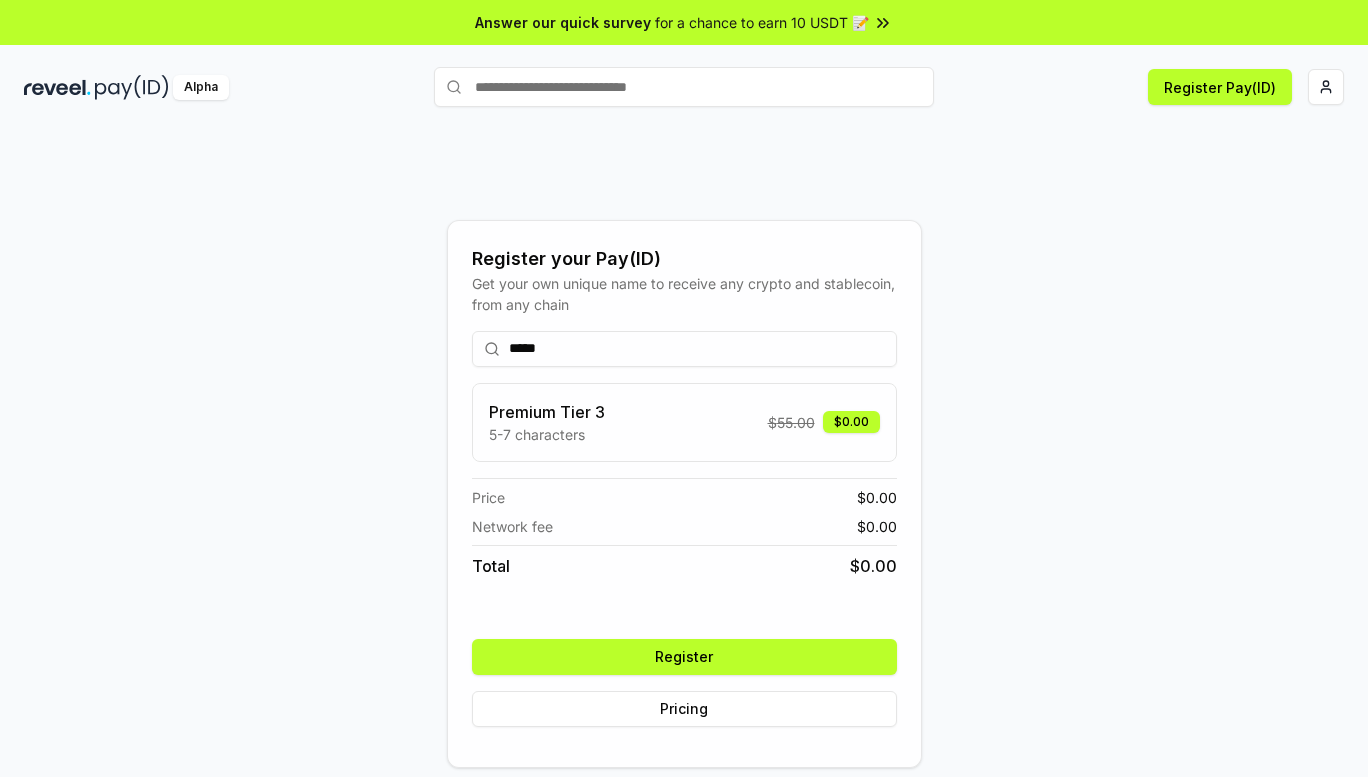 type on "*****" 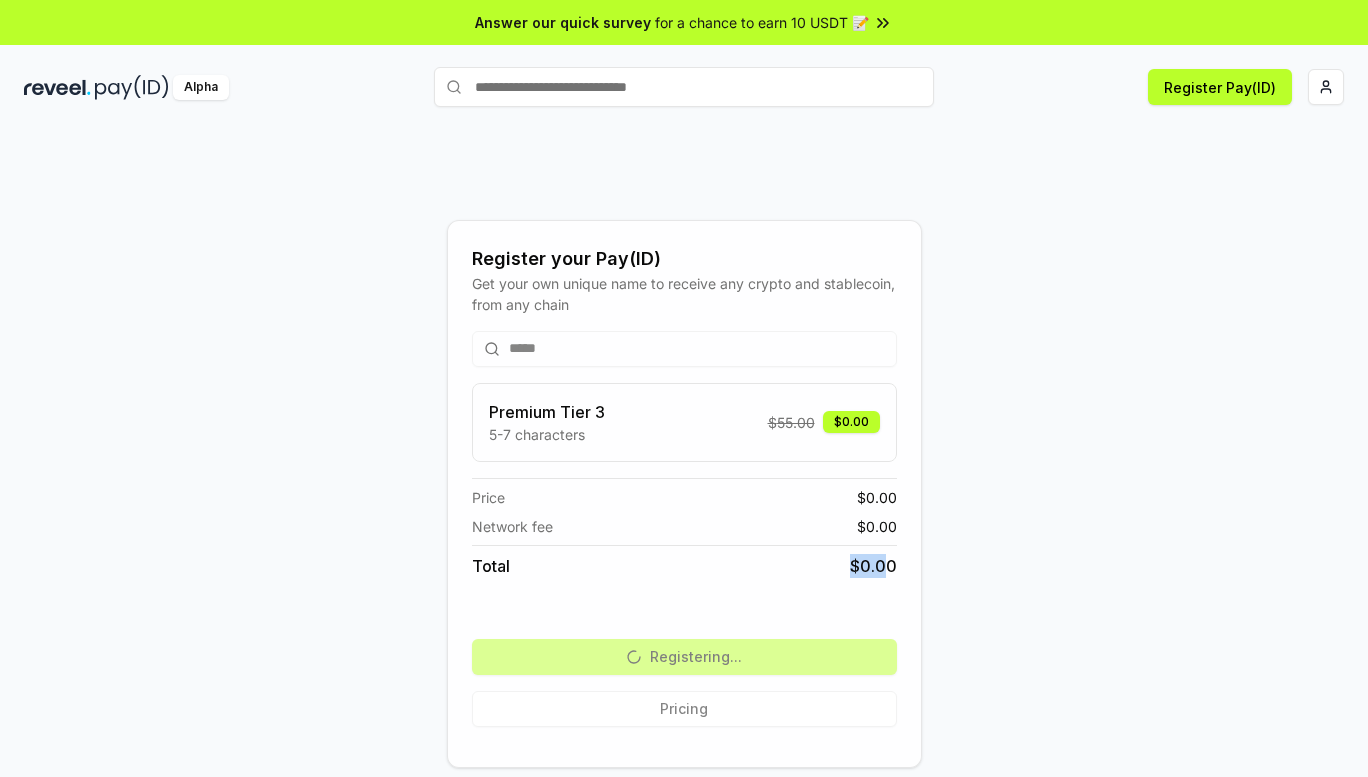 drag, startPoint x: 847, startPoint y: 565, endPoint x: 883, endPoint y: 563, distance: 36.05551 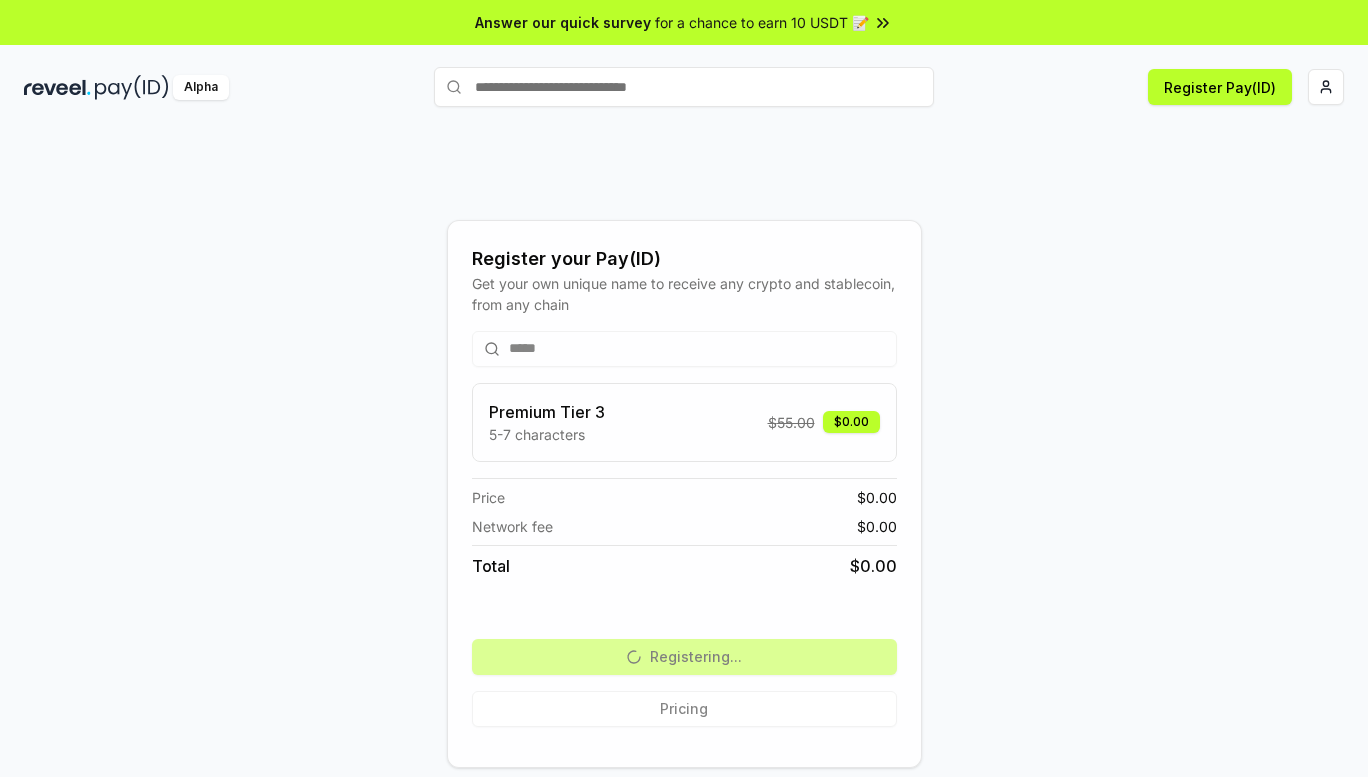 click on "Register your Pay(ID) Get your own unique name to receive any crypto and stablecoin, from any chain ***** Premium Tier 3 5-7 characters $ 55.00 $0.00 Price $ 0.00 Network fee $ 0.00 Total $ 0.00 Registering... Pricing" at bounding box center [684, 493] 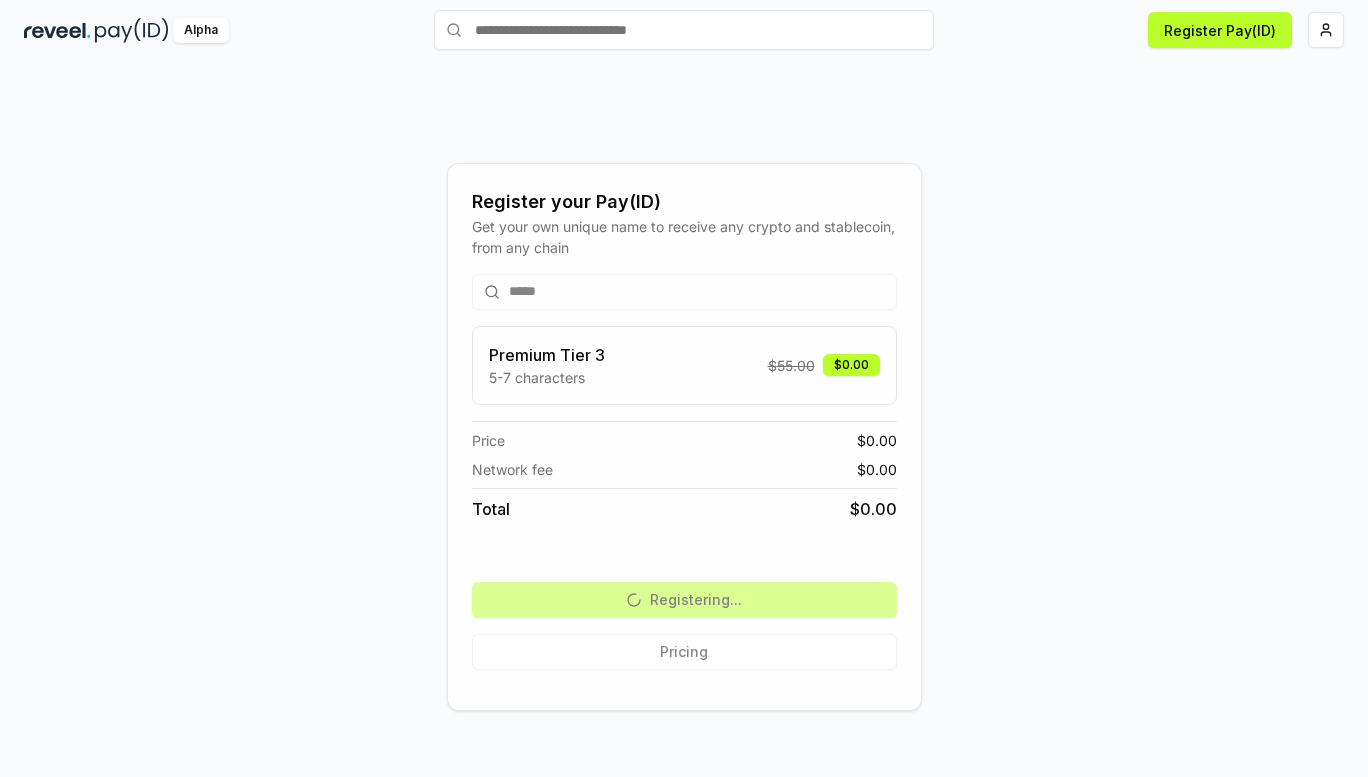 scroll, scrollTop: 0, scrollLeft: 0, axis: both 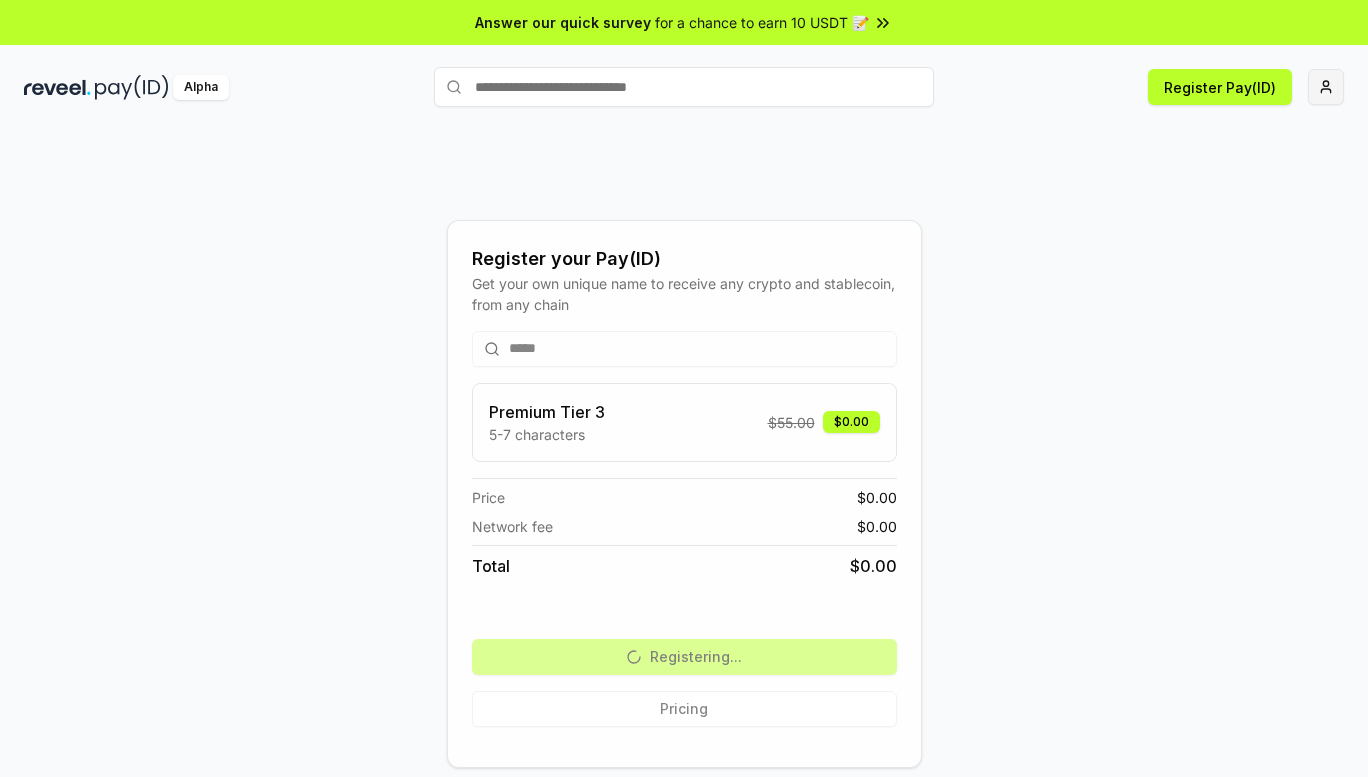click on "Answer our quick survey for a chance to earn 10 USDT 📝 Alpha Register Pay(ID) Register your Pay(ID) Get your own unique name to receive any crypto and stablecoin, from any chain ***** Premium Tier 3 5-7 characters $ 55.00 $0.00 Price $ 0.00 Network fee $ 0.00 Total $ 0.00 Registering... Pricing" at bounding box center (684, 388) 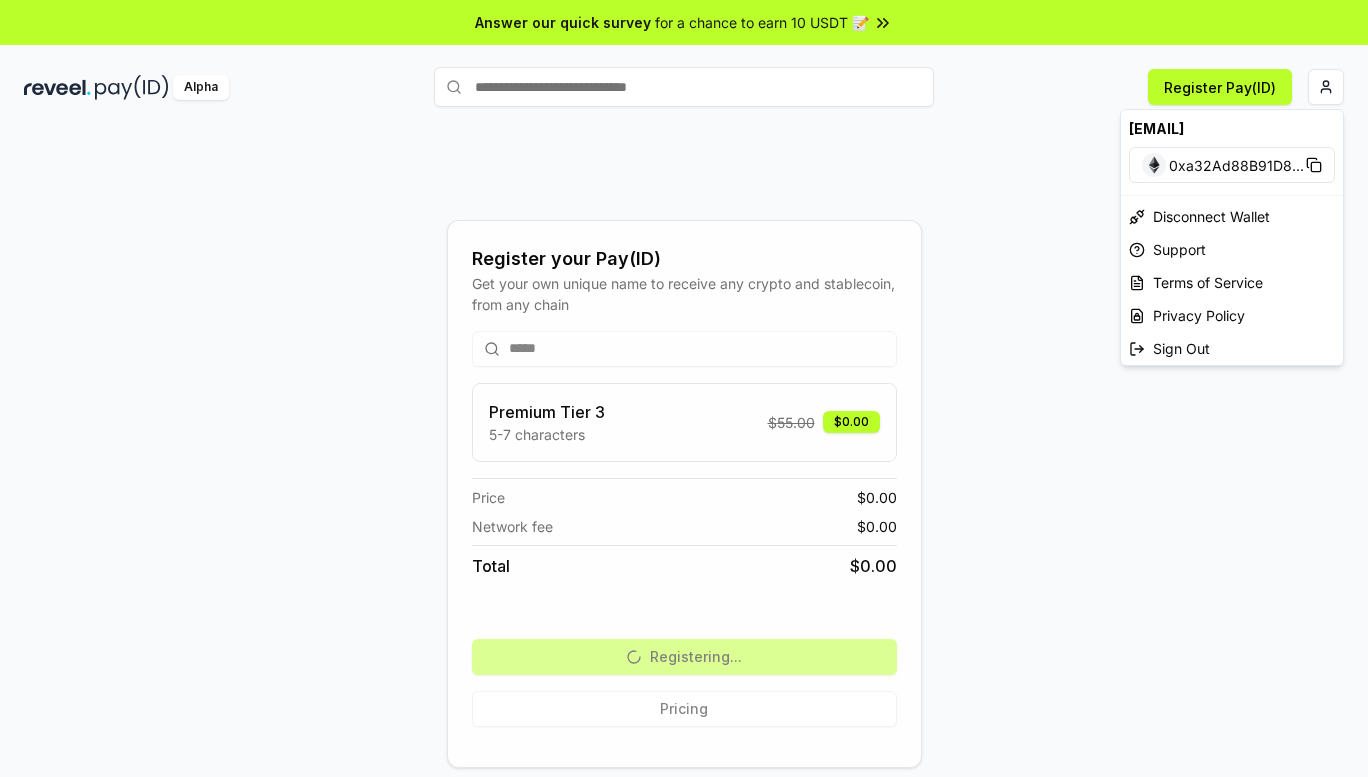 click on "Answer our quick survey for a chance to earn 10 USDT 📝 Alpha Register Pay(ID) Register your Pay(ID) Get your own unique name to receive any crypto and stablecoin, from any chain ***** Premium Tier 3 5-7 characters $ 55.00 $0.00 Price $ 0.00 Network fee $ 0.00 Total $ 0.00 Registering... Pricing amodoipeter@gmail.com   0xa32Ad88B91D8 ...     Disconnect Wallet   Support   Terms of Service   Privacy Policy   Sign Out" at bounding box center (684, 388) 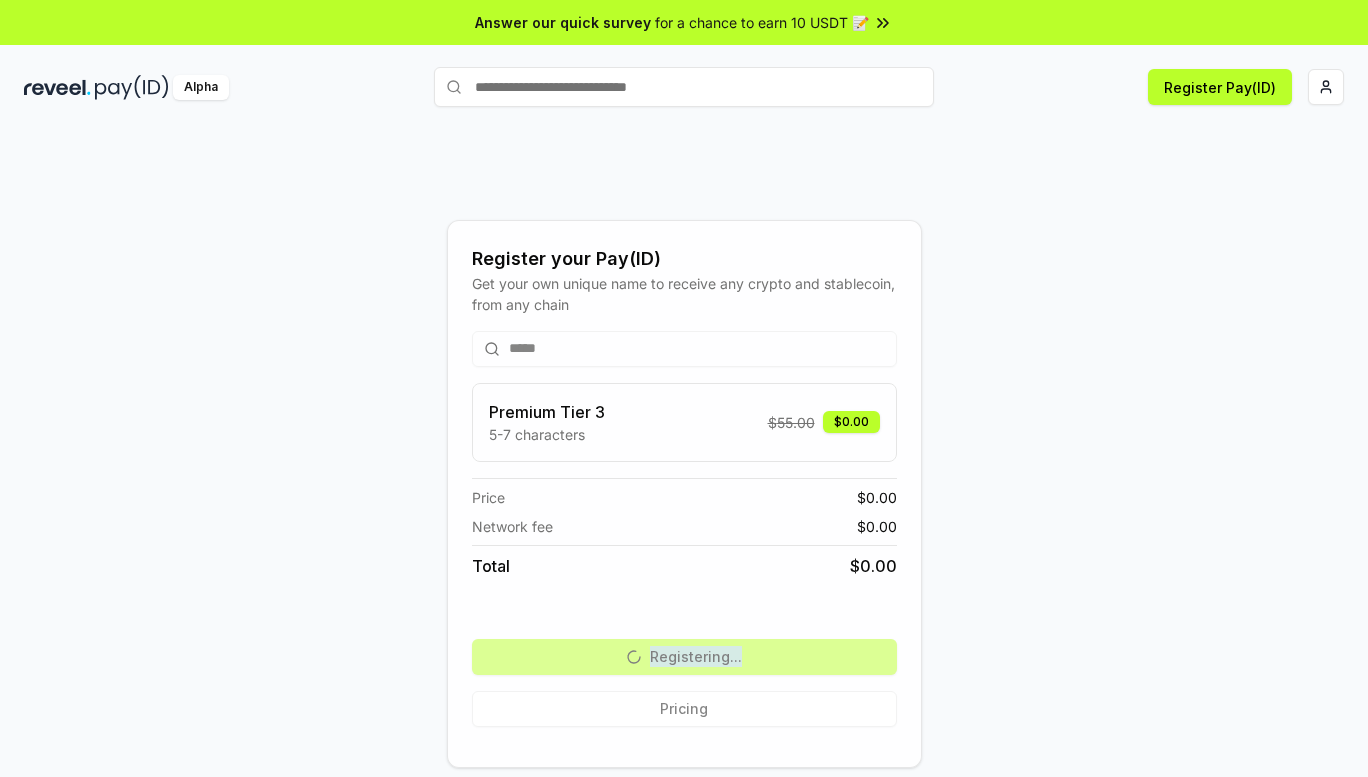 drag, startPoint x: 574, startPoint y: 655, endPoint x: 792, endPoint y: 651, distance: 218.0367 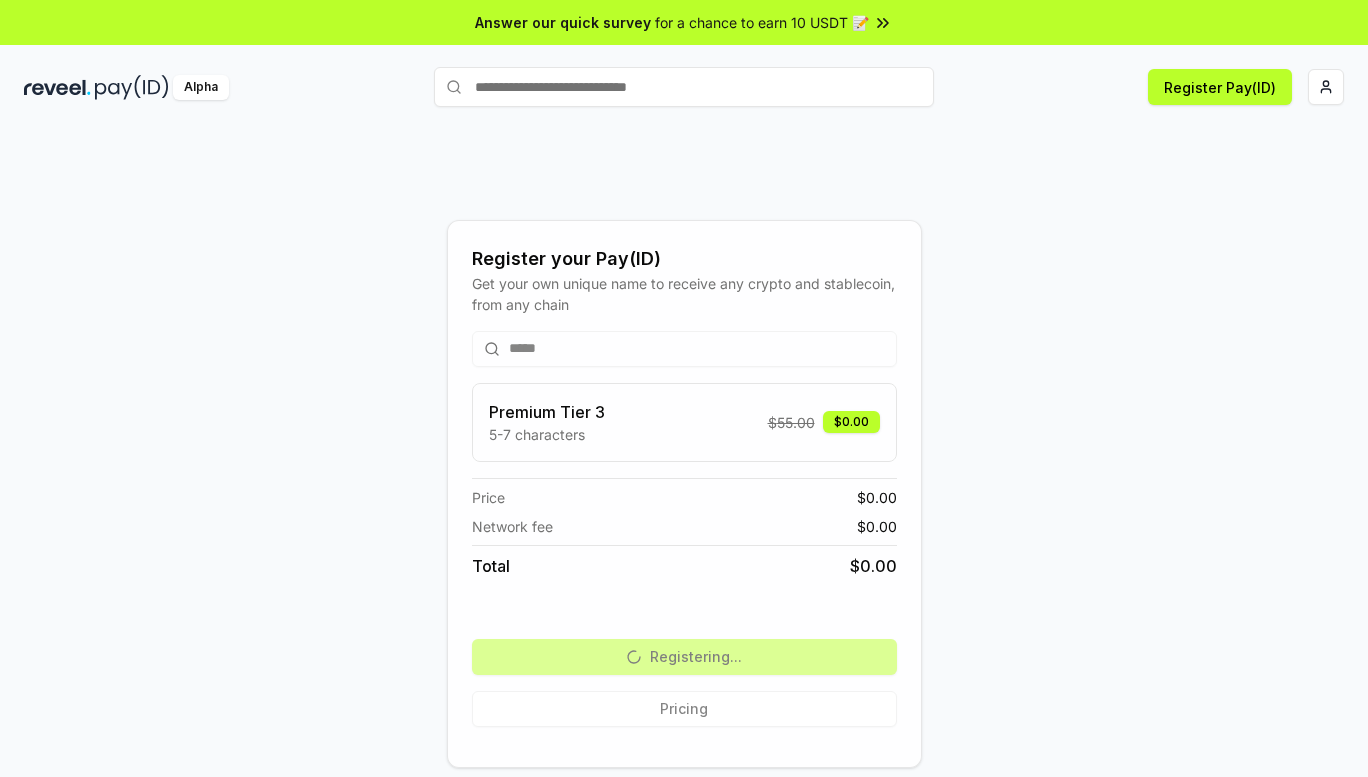 click on "***** Premium Tier 3 5-7 characters $ 55.00 $0.00 Price $ 0.00 Network fee $ 0.00 Total $ 0.00 Registering... Pricing" at bounding box center (684, 529) 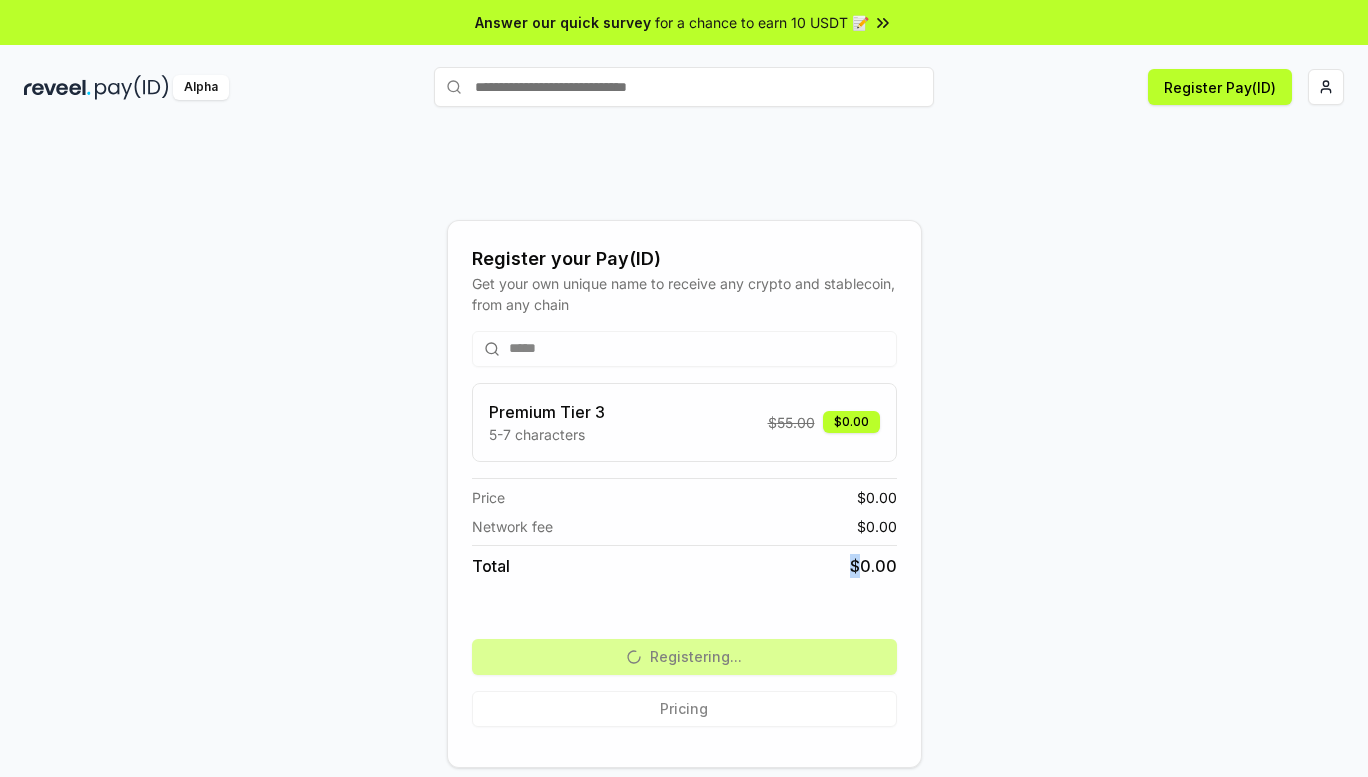 click on "Total $ 0.00" at bounding box center [684, 561] 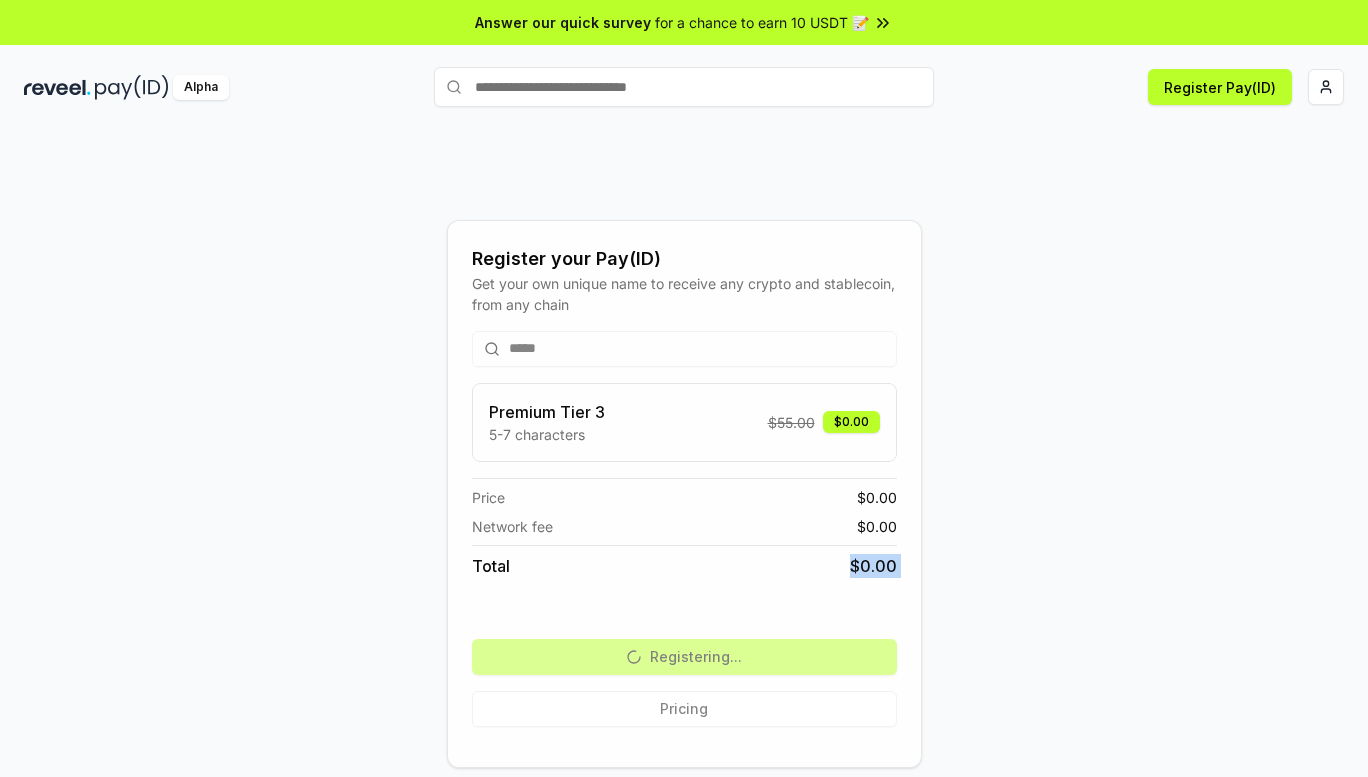 click on "Total $ 0.00" at bounding box center [684, 561] 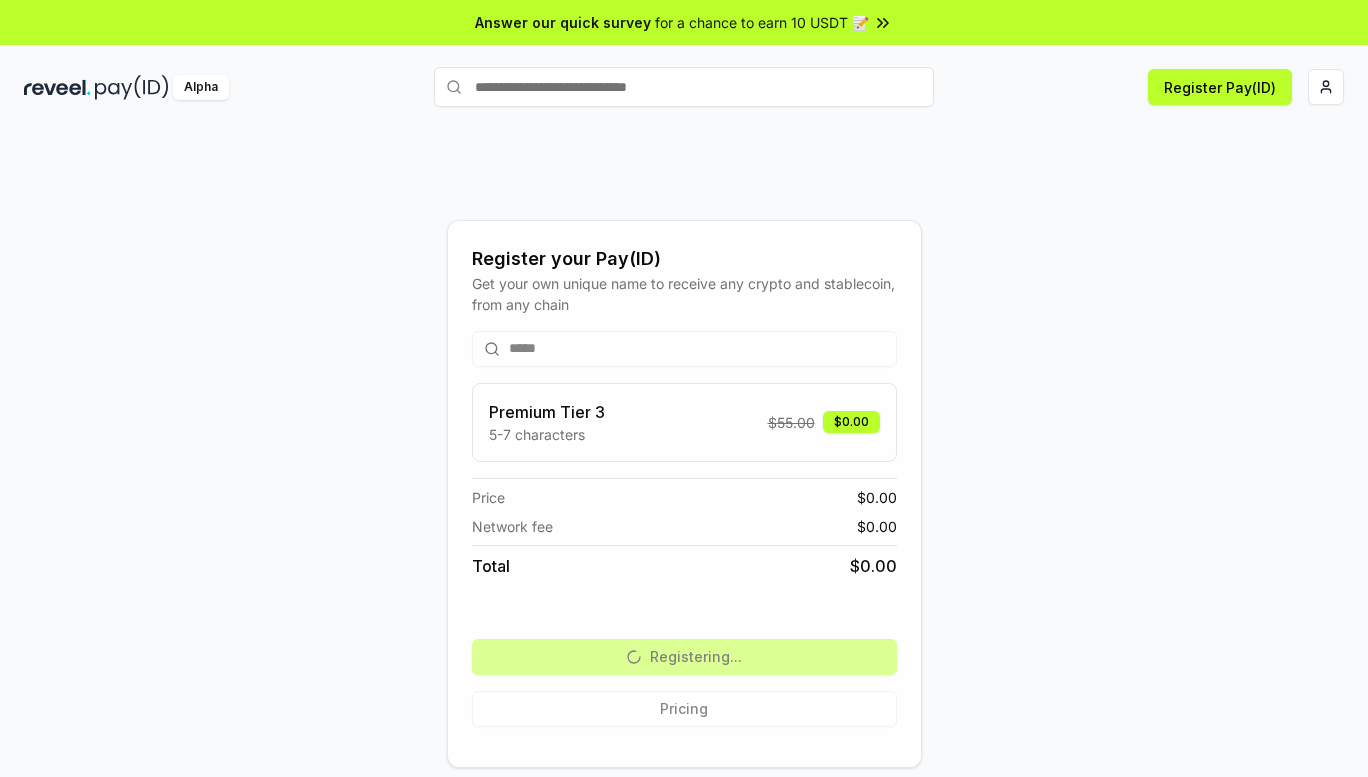 click on "Total $ 0.00" at bounding box center [684, 561] 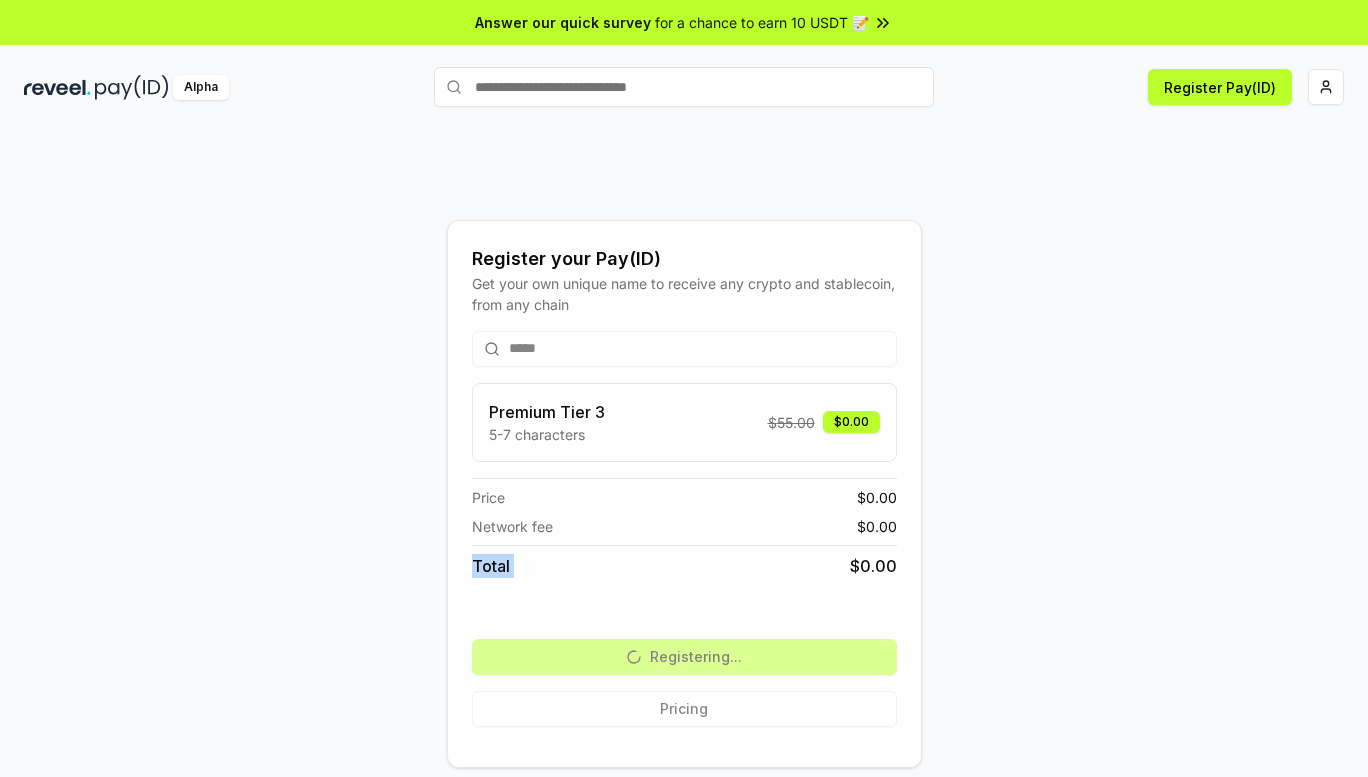 click on "Total $ 0.00" at bounding box center [684, 561] 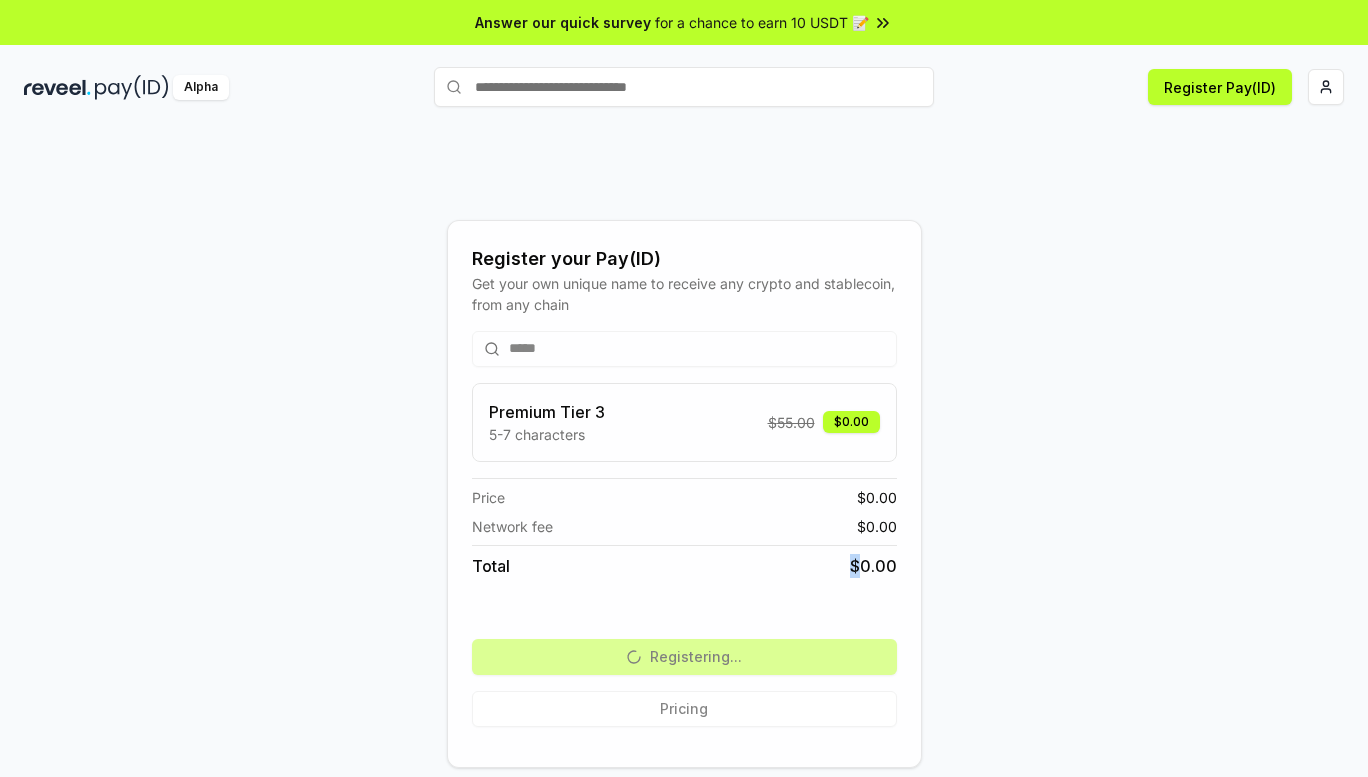 click on "Total $ 0.00" at bounding box center (684, 561) 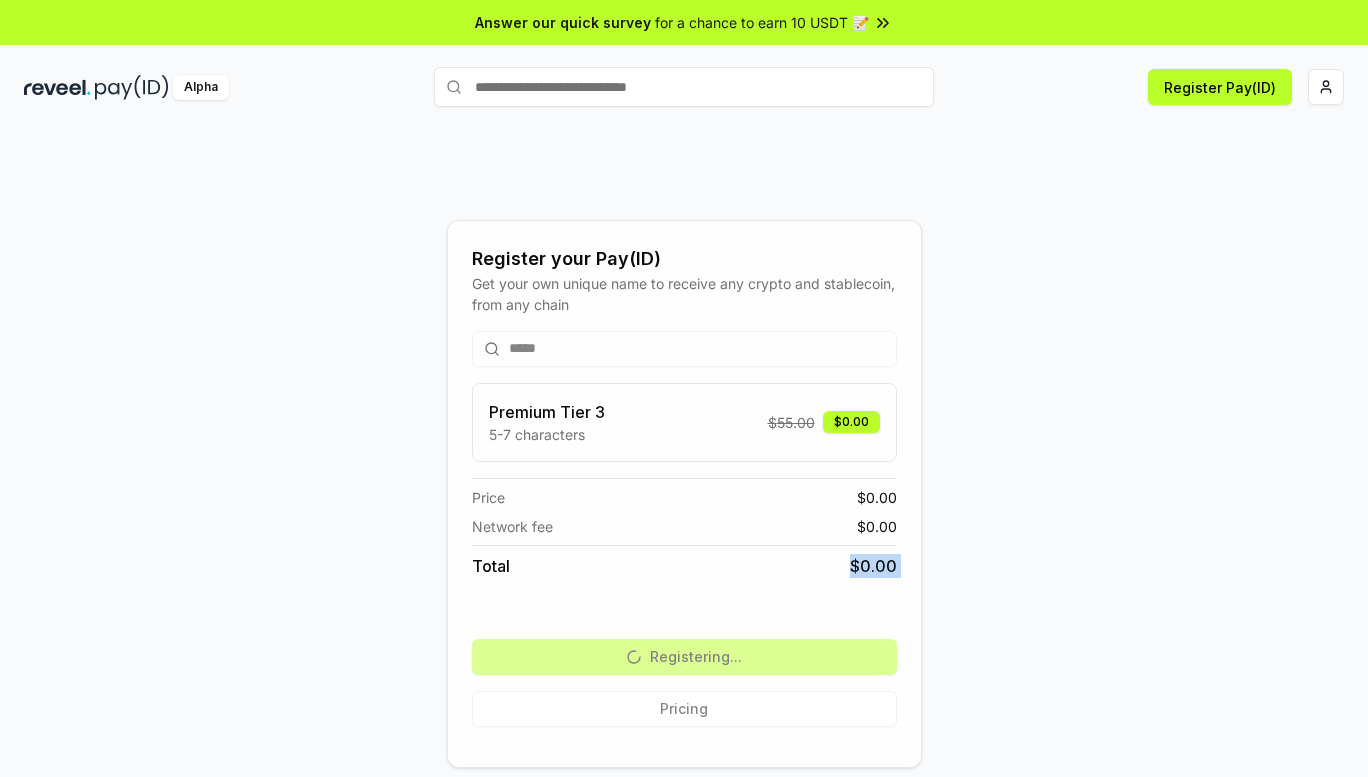 click on "Total $ 0.00" at bounding box center [684, 561] 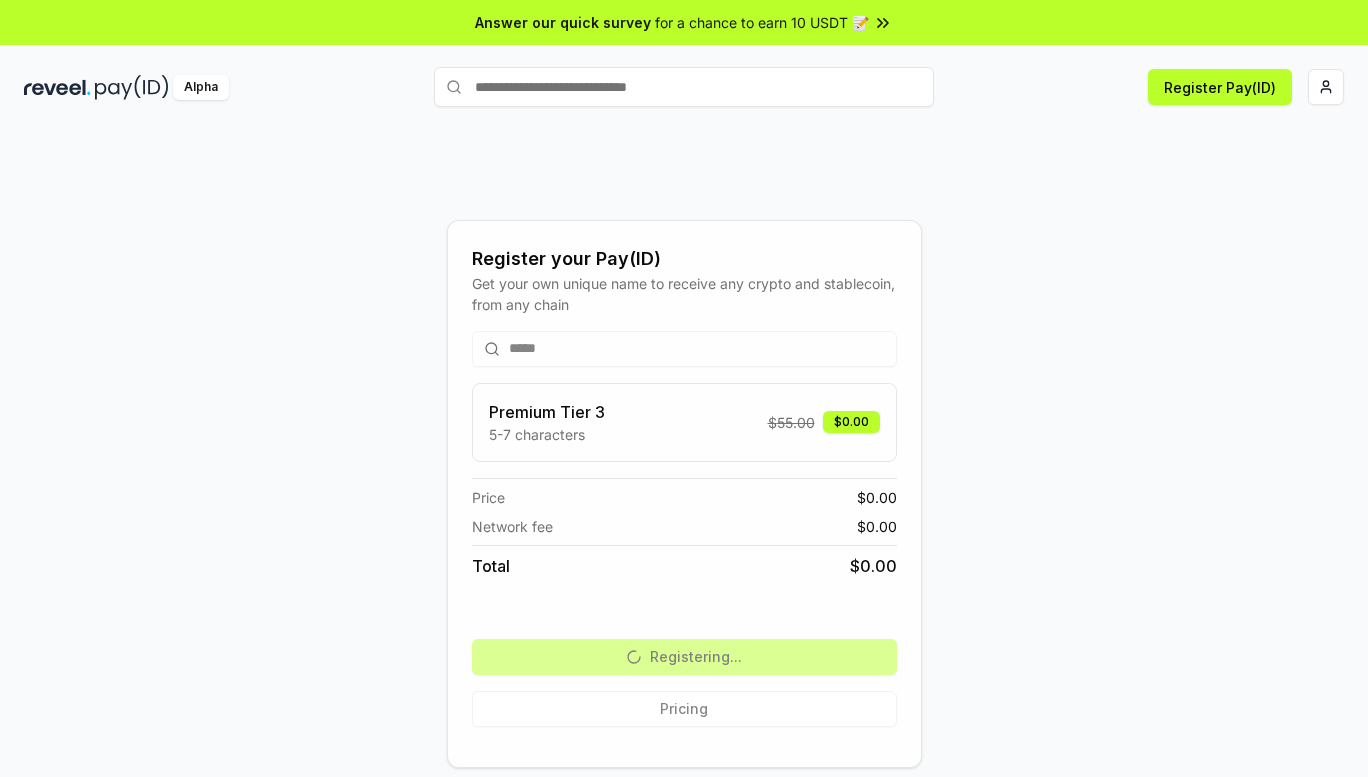 click on "Total $ 0.00" at bounding box center [684, 561] 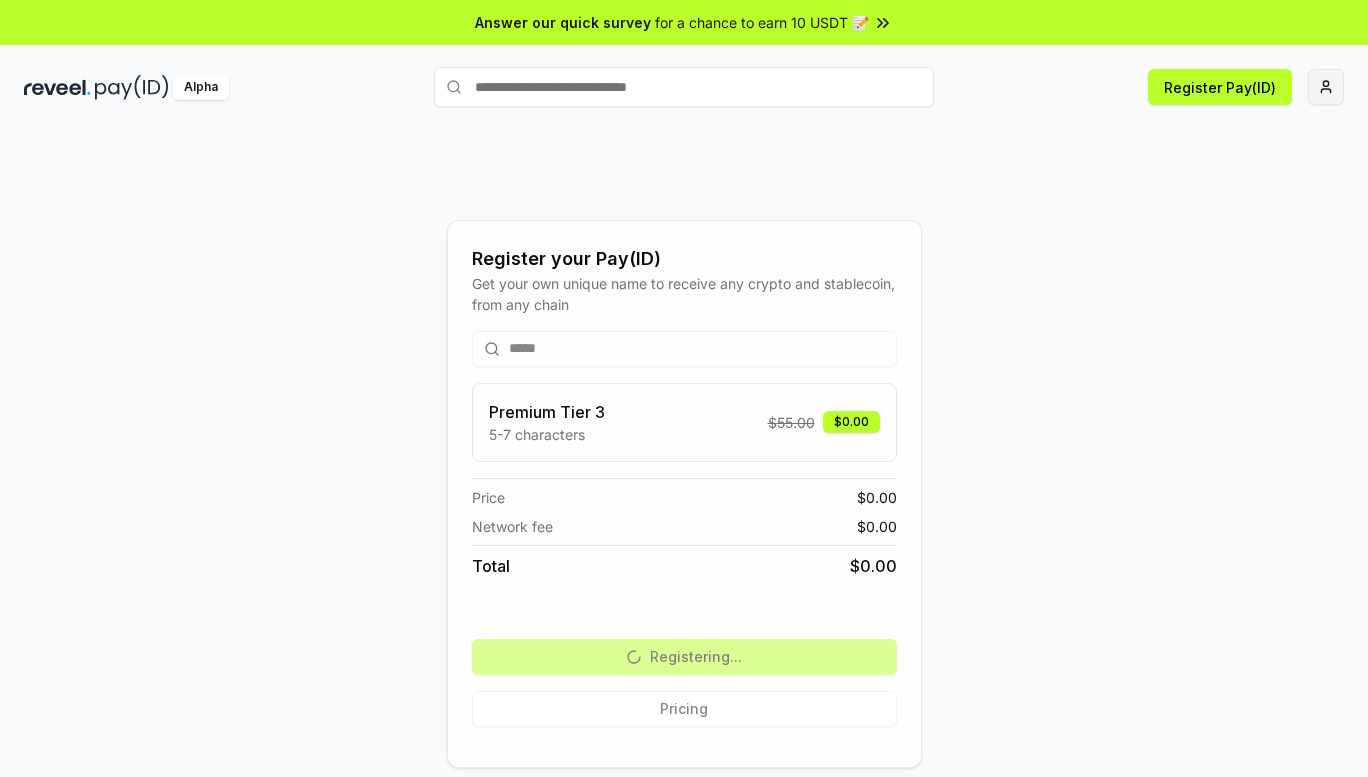 click on "Answer our quick survey for a chance to earn 10 USDT 📝 Alpha Register Pay(ID) Register your Pay(ID) Get your own unique name to receive any crypto and stablecoin, from any chain ***** Premium Tier 3 5-7 characters $ 55.00 $0.00 Price $ 0.00 Network fee $ 0.00 Total $ 0.00 Registering... Pricing" at bounding box center [684, 388] 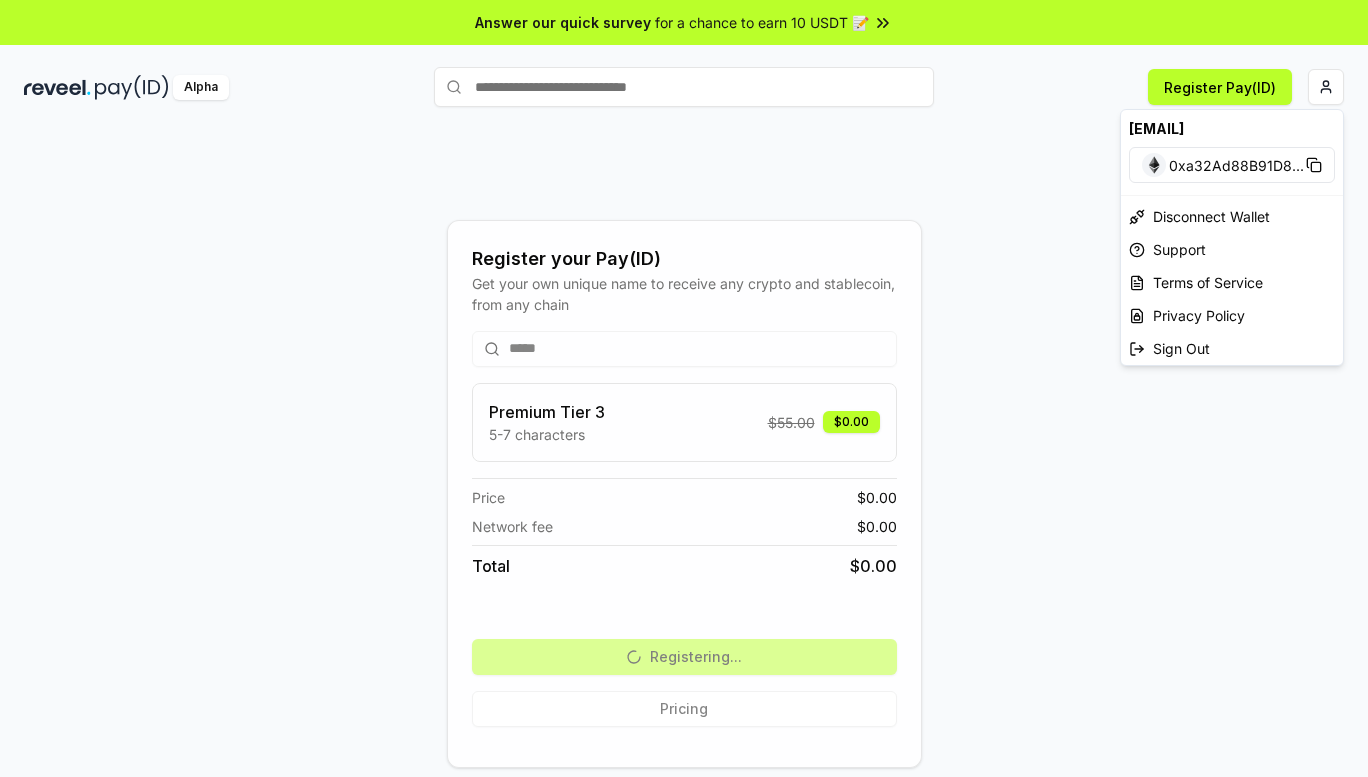 click on "Answer our quick survey for a chance to earn 10 USDT 📝 Alpha Register Pay(ID) Register your Pay(ID) Get your own unique name to receive any crypto and stablecoin, from any chain ***** Premium Tier 3 5-7 characters $ 55.00 $0.00 Price $ 0.00 Network fee $ 0.00 Total $ 0.00 Registering... Pricing amodoipeter@gmail.com   0xa32Ad88B91D8 ...     Disconnect Wallet   Support   Terms of Service   Privacy Policy   Sign Out" at bounding box center (684, 388) 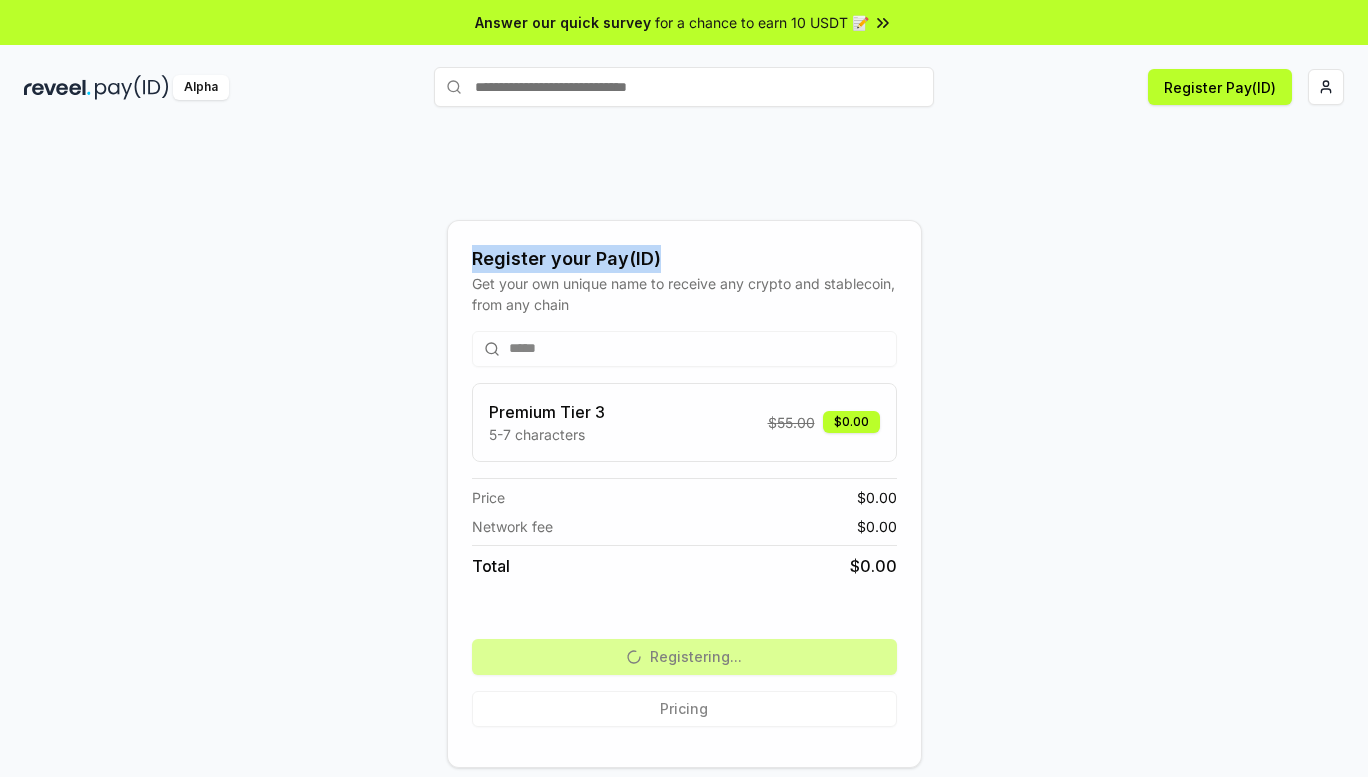 drag, startPoint x: 463, startPoint y: 255, endPoint x: 663, endPoint y: 254, distance: 200.0025 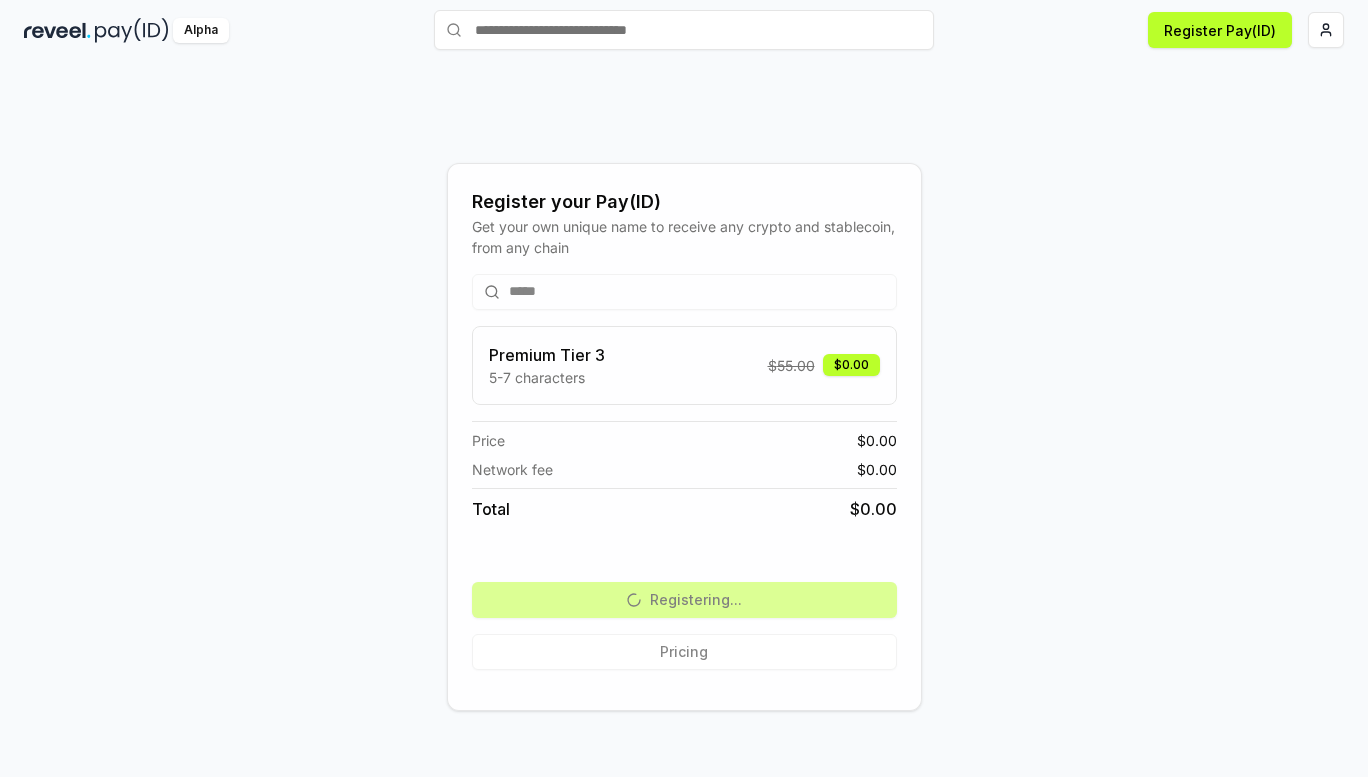 scroll, scrollTop: 0, scrollLeft: 0, axis: both 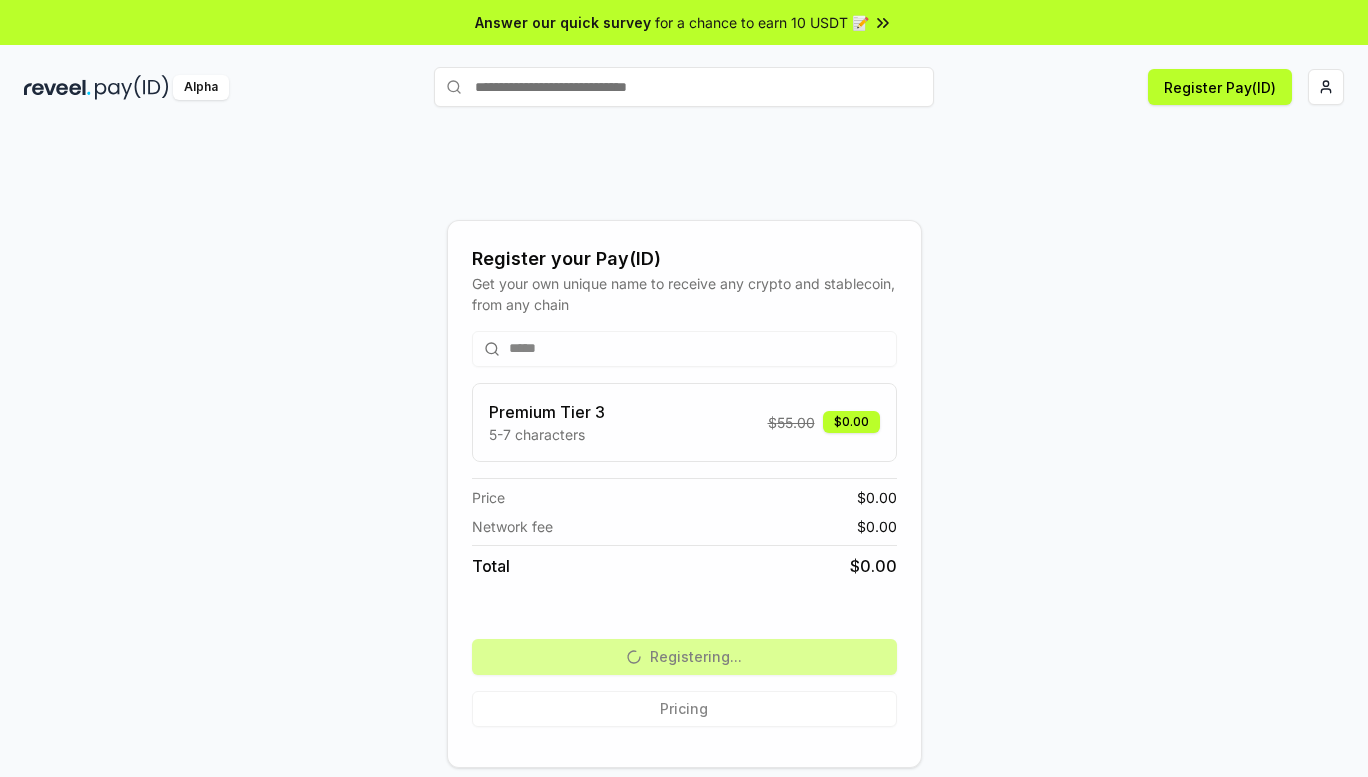 click on "Register Pay(ID)" at bounding box center (1139, 87) 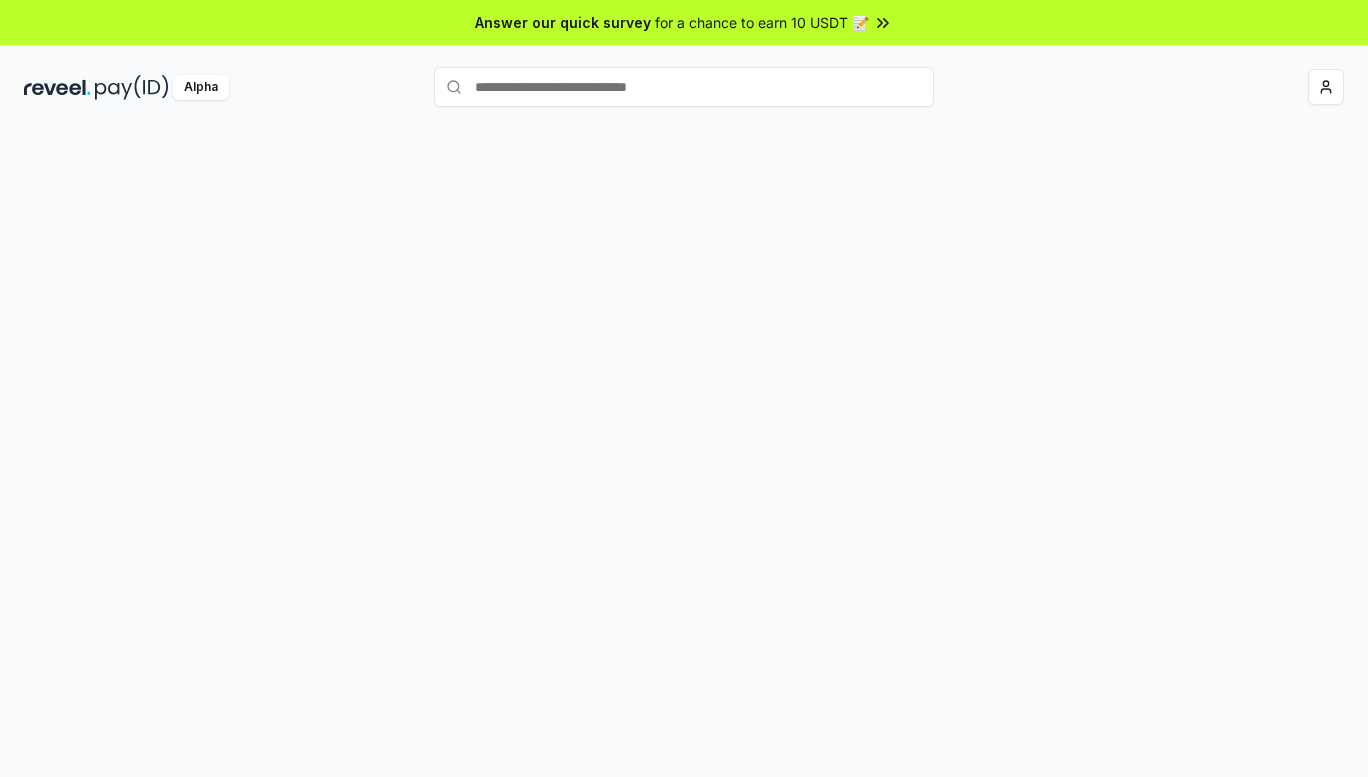 scroll, scrollTop: 0, scrollLeft: 0, axis: both 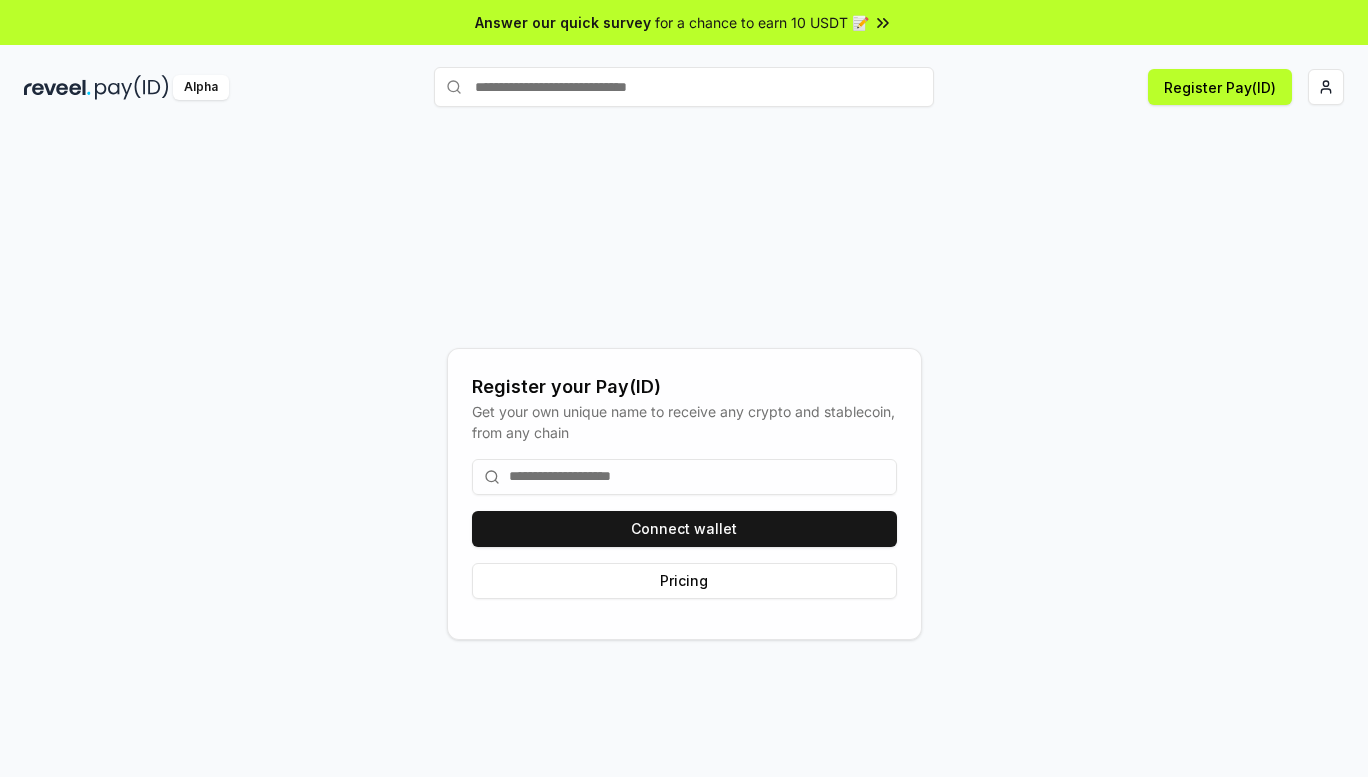 click at bounding box center [684, 477] 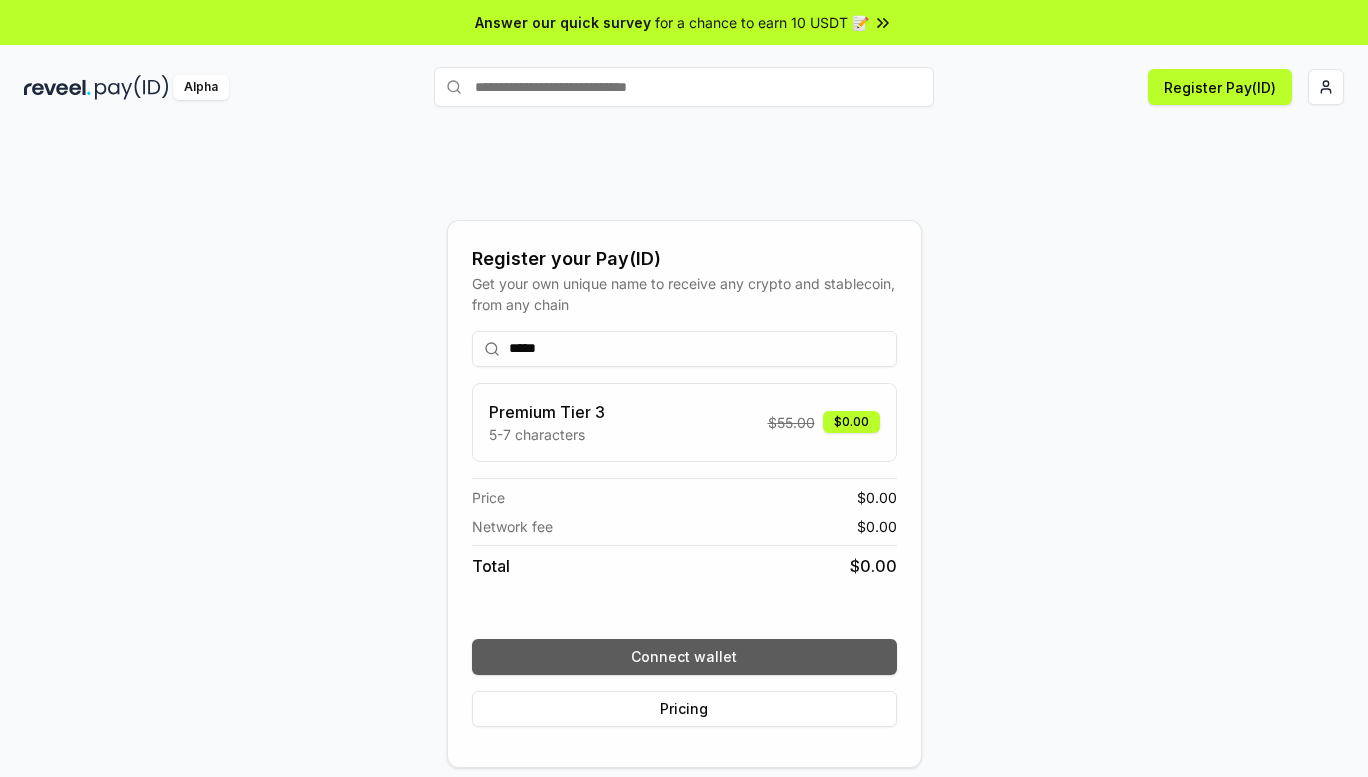 type on "*****" 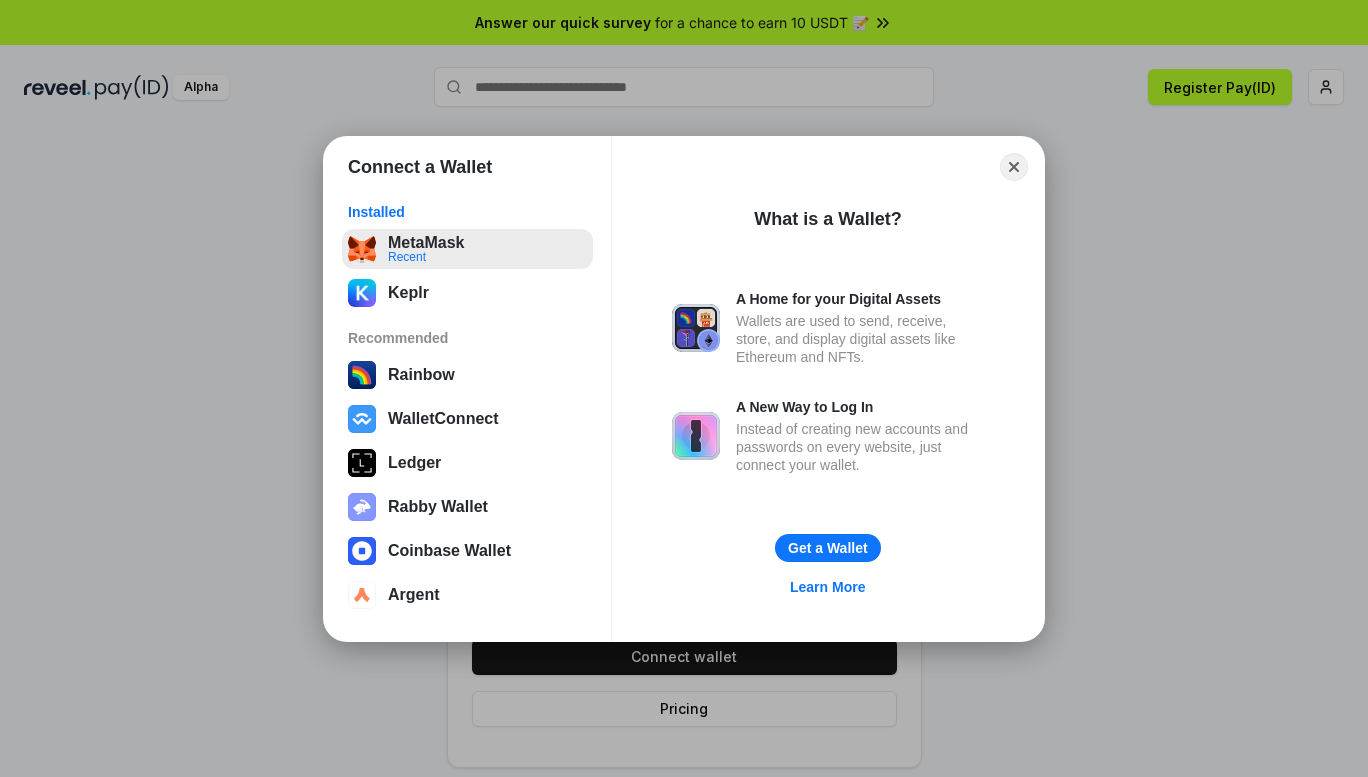 click on "MetaMask Recent" at bounding box center (467, 249) 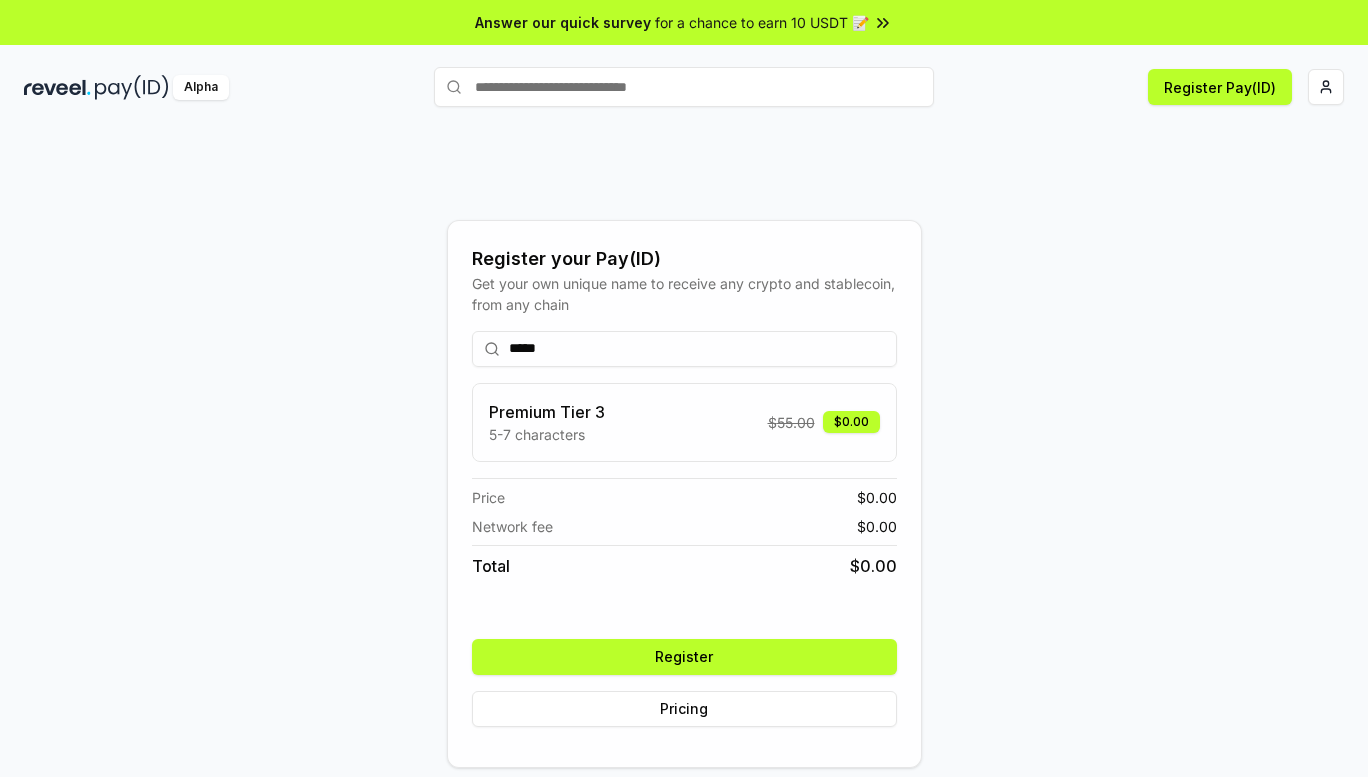 click on "Register" at bounding box center (684, 657) 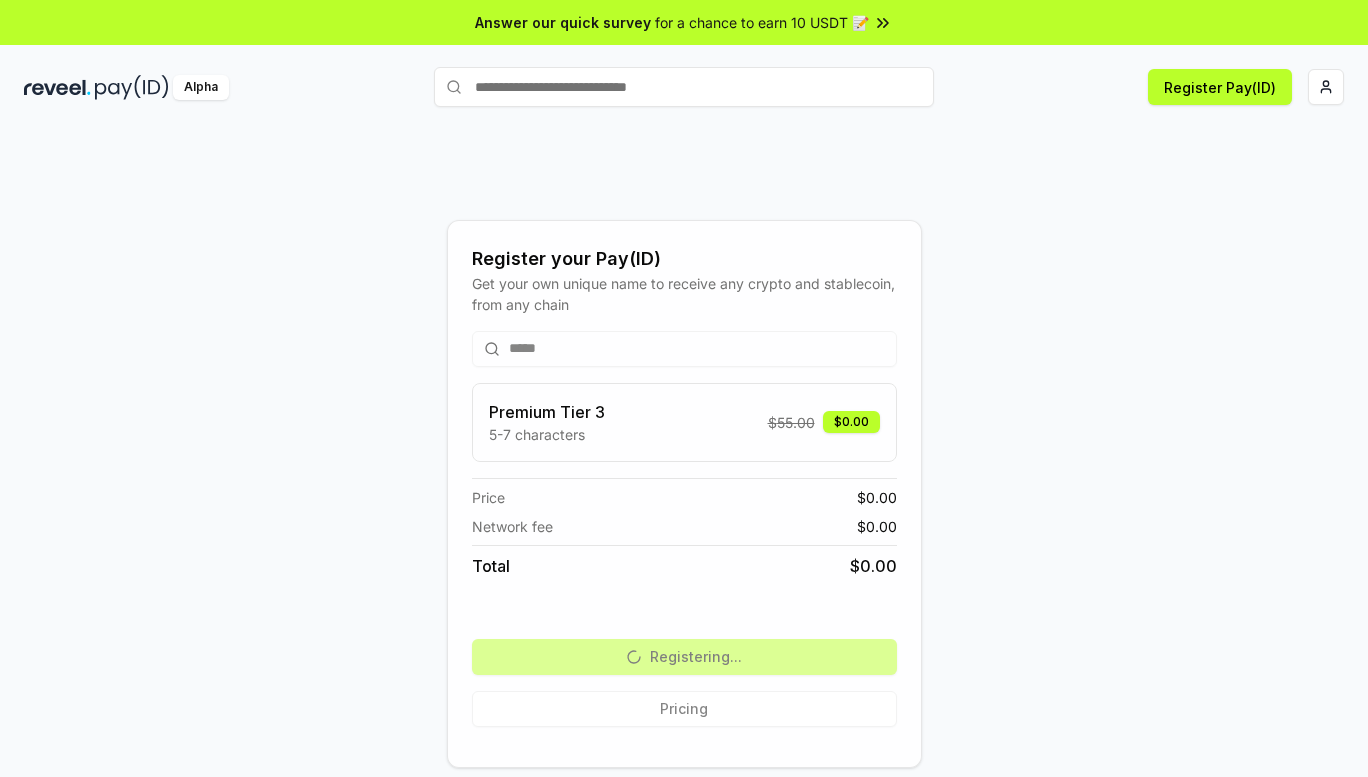 click on "Register your Pay(ID) Get your own unique name to receive any crypto and stablecoin, from any chain ***** Premium Tier 3 5-7 characters $ 55.00 $0.00 Price $ 0.00 Network fee $ 0.00 Total $ 0.00 Registering... Pricing" at bounding box center (684, 493) 